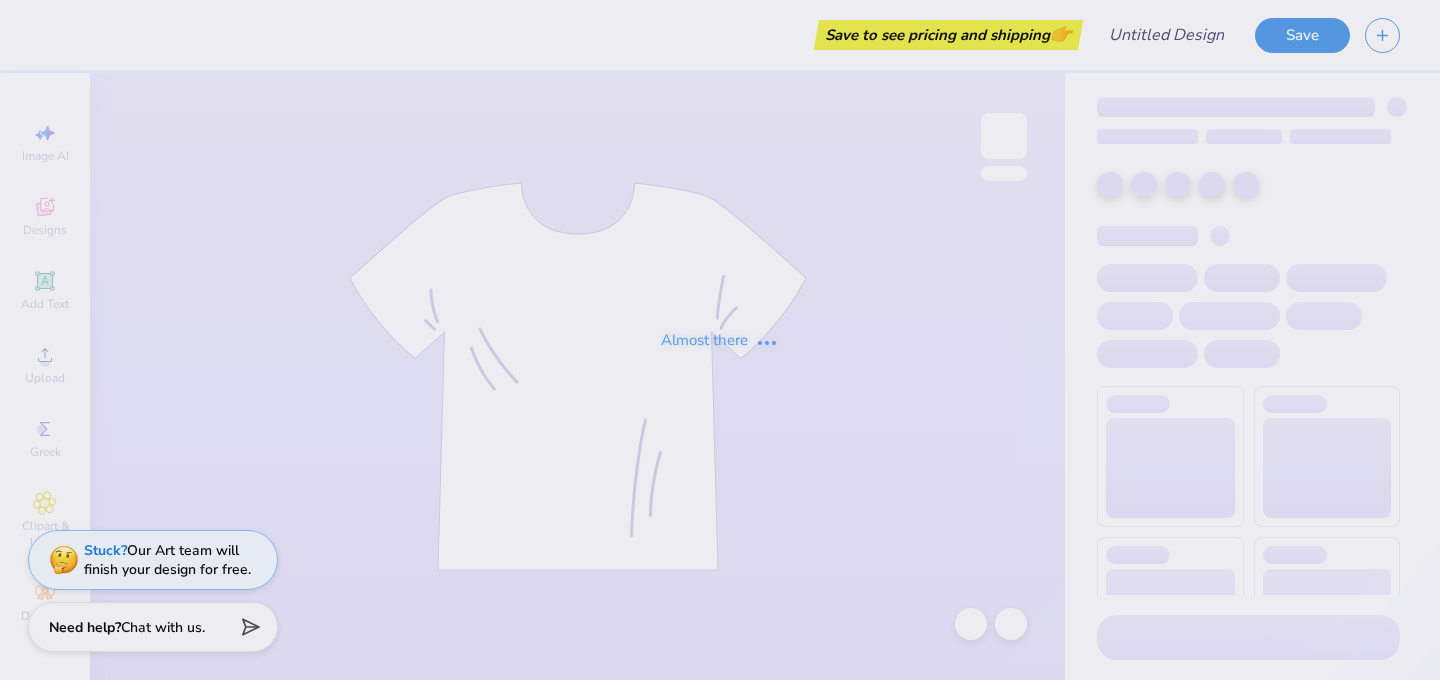 scroll, scrollTop: 0, scrollLeft: 0, axis: both 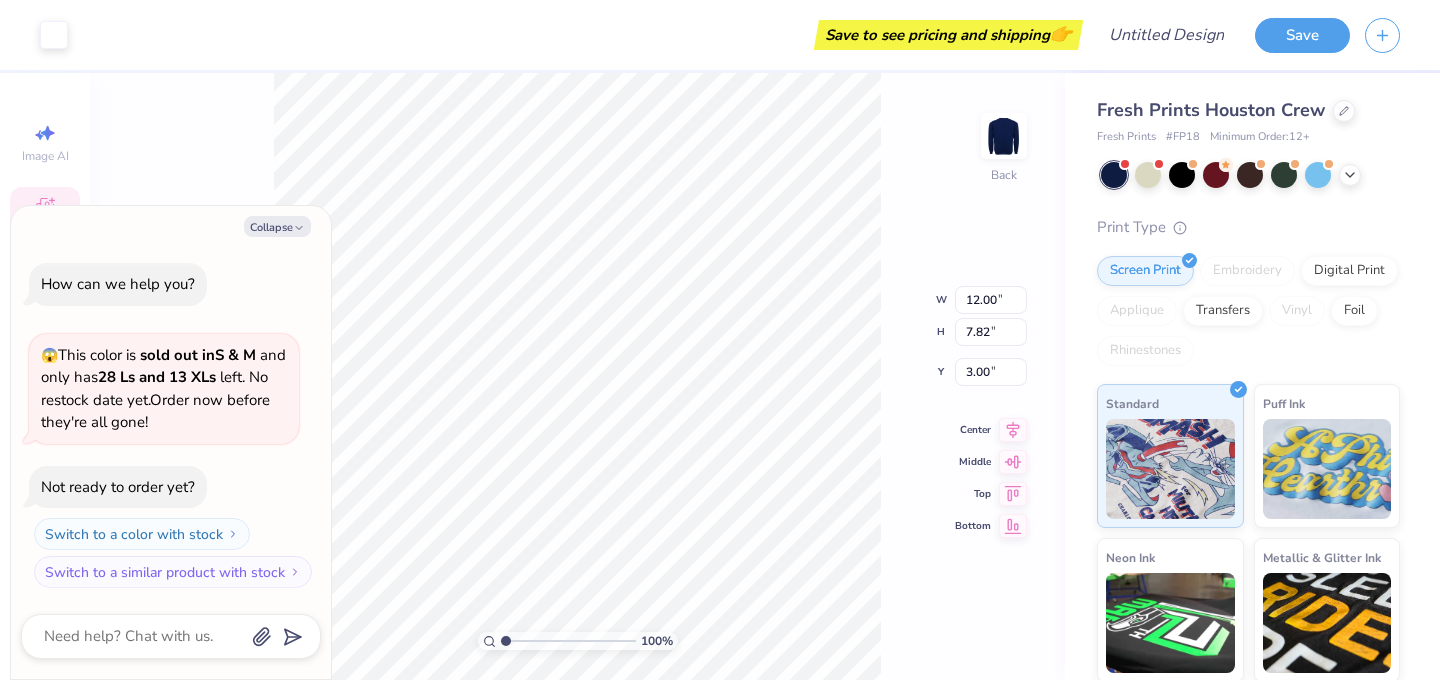 type on "x" 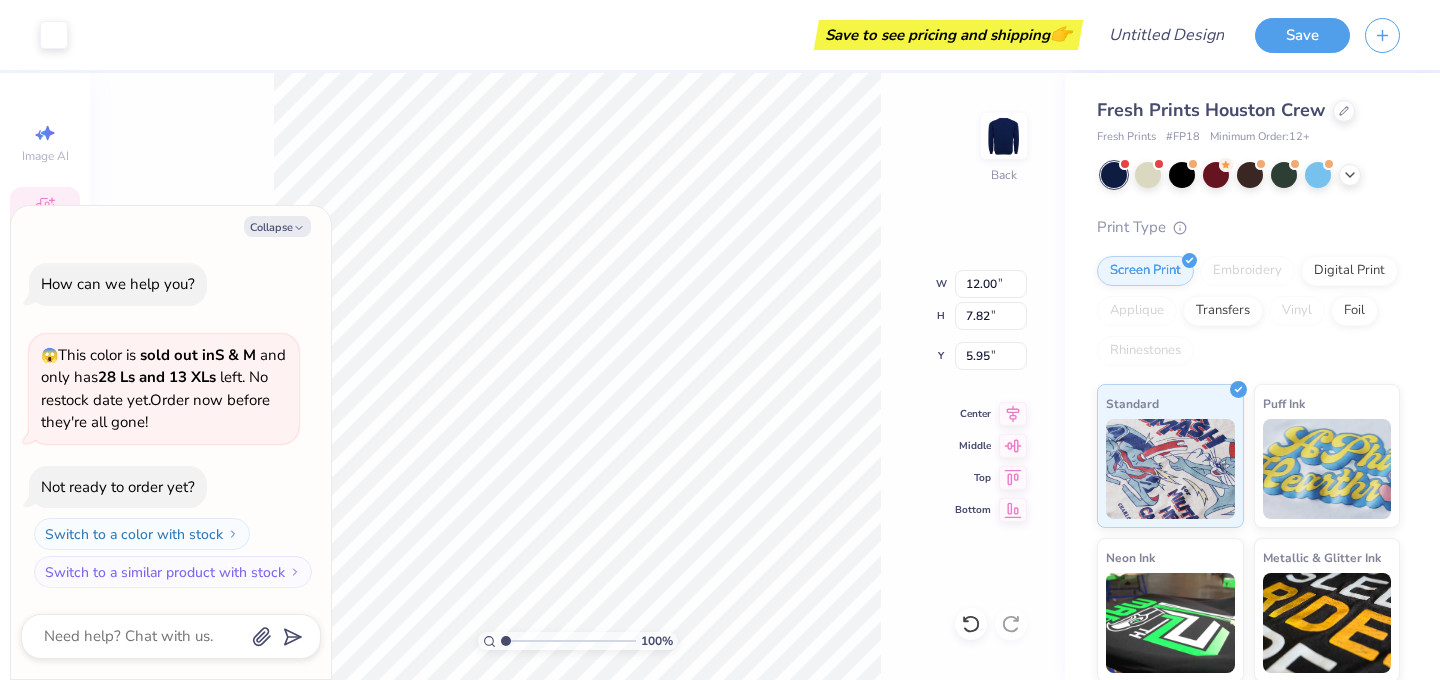 type on "x" 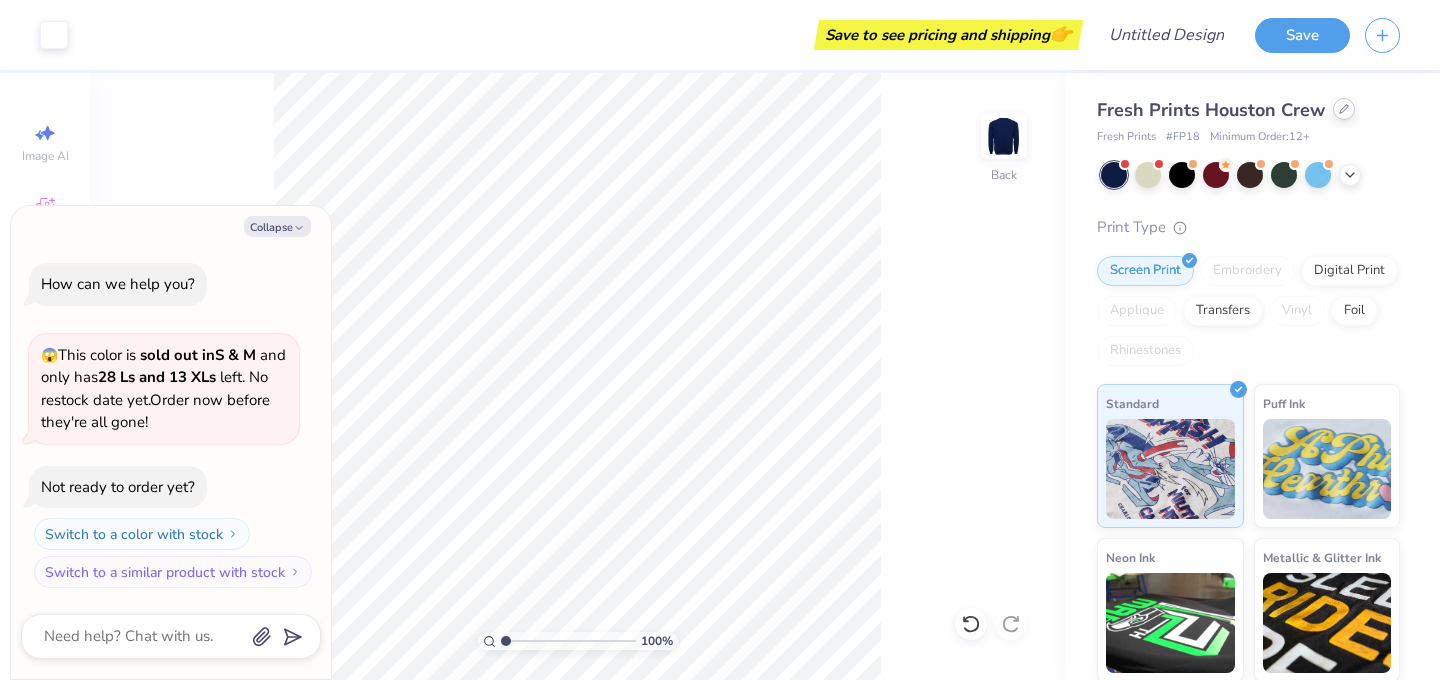 click at bounding box center (1344, 109) 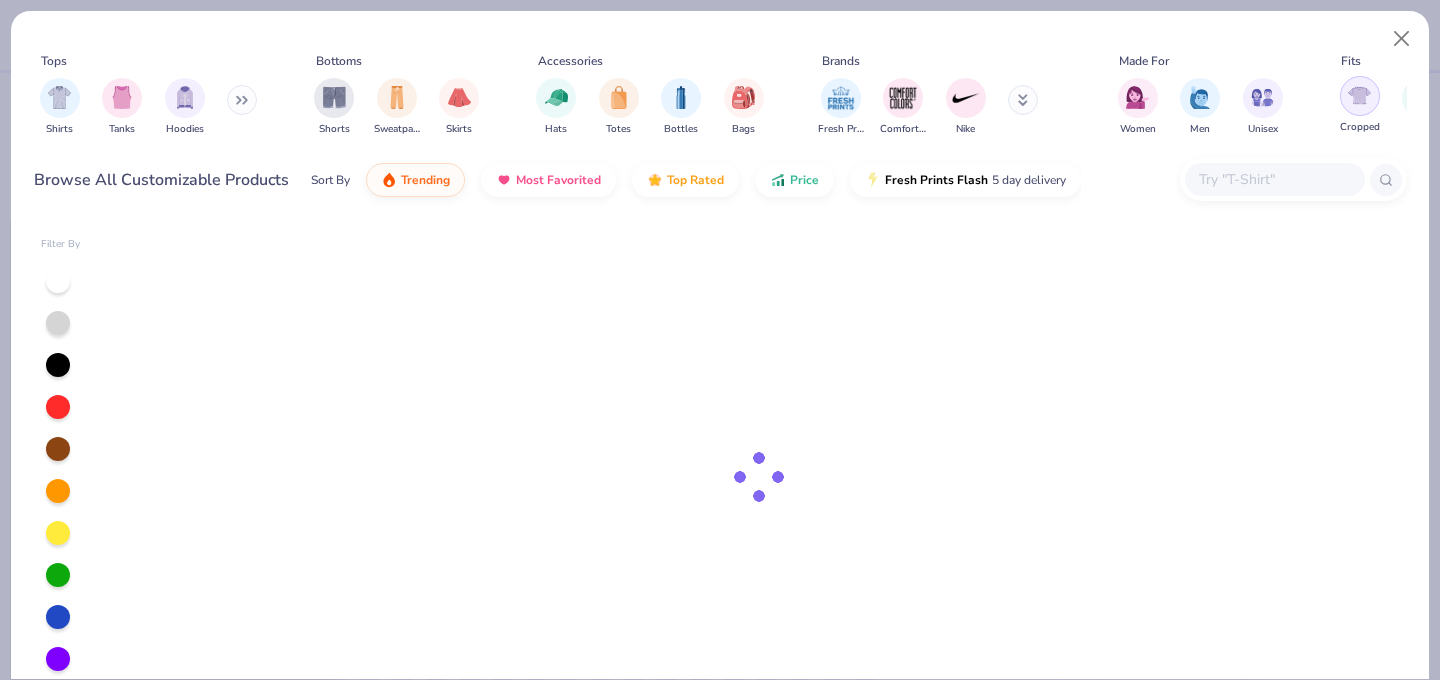 type on "x" 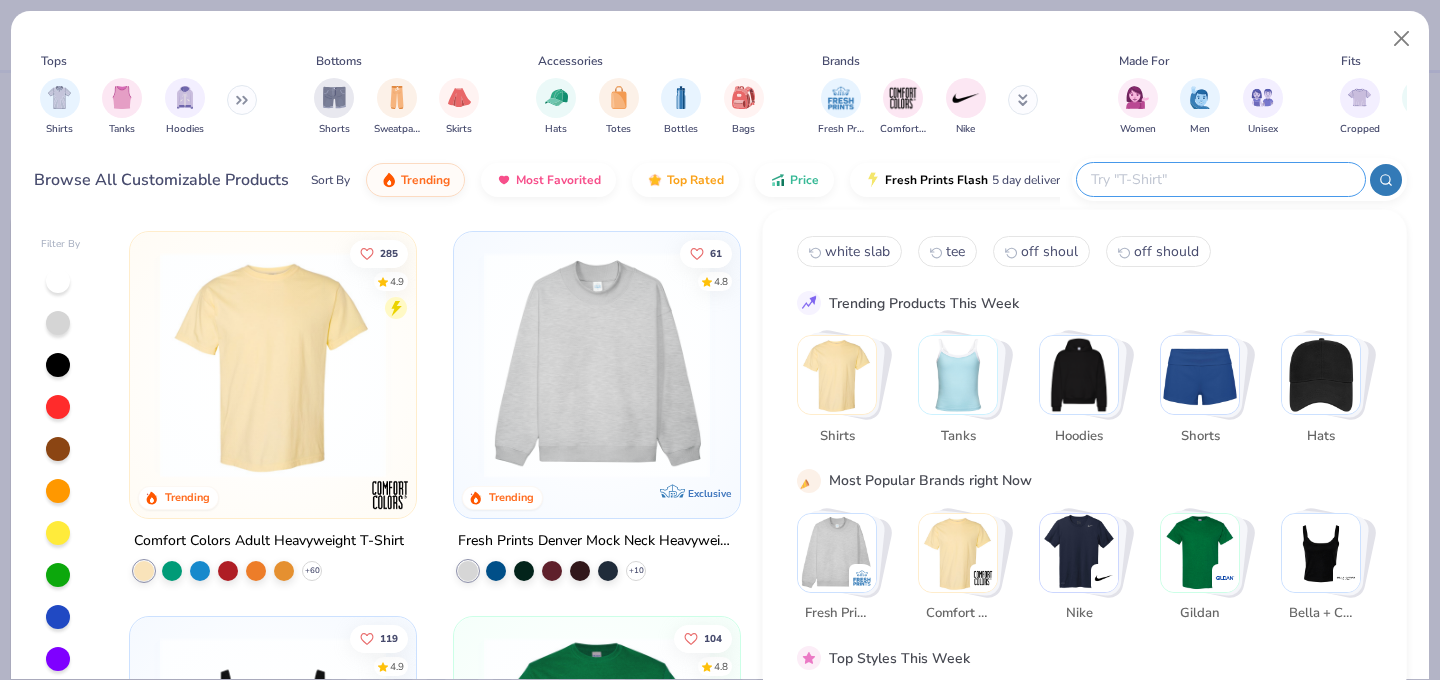 click at bounding box center (1220, 179) 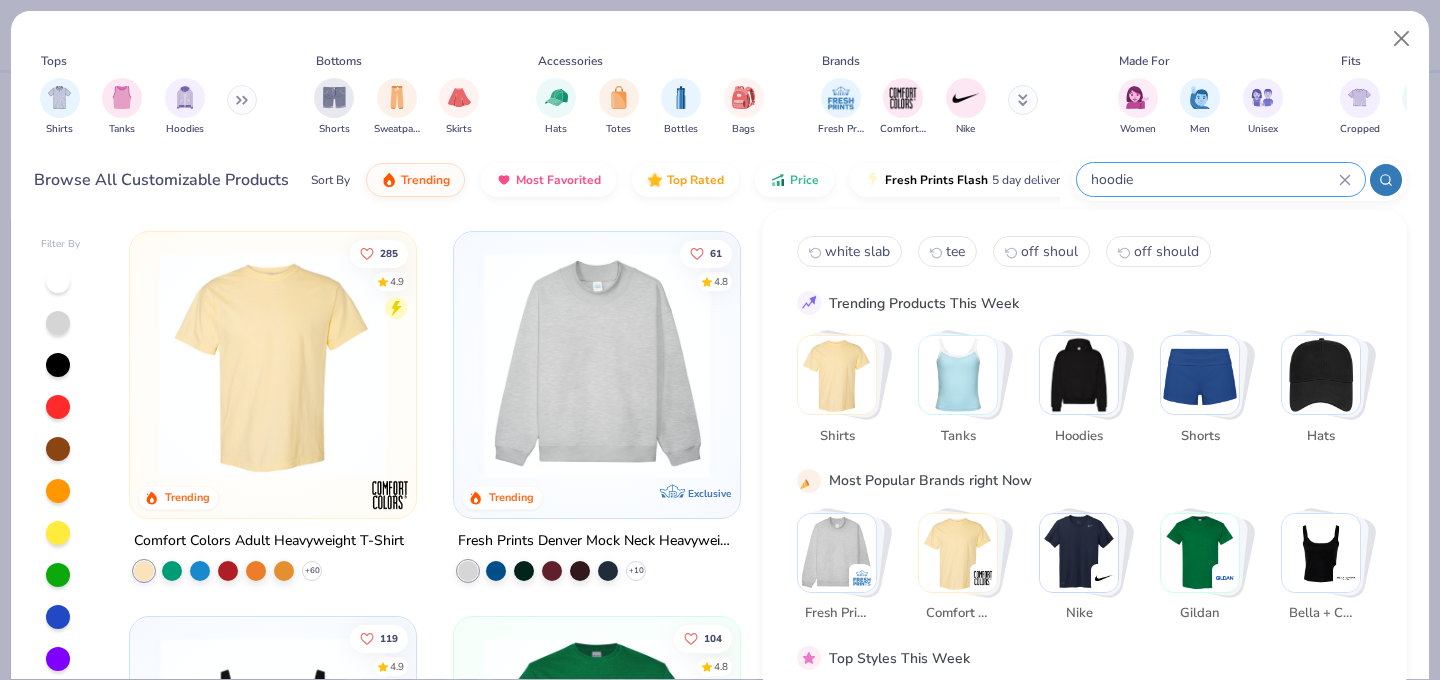 type on "hoodie" 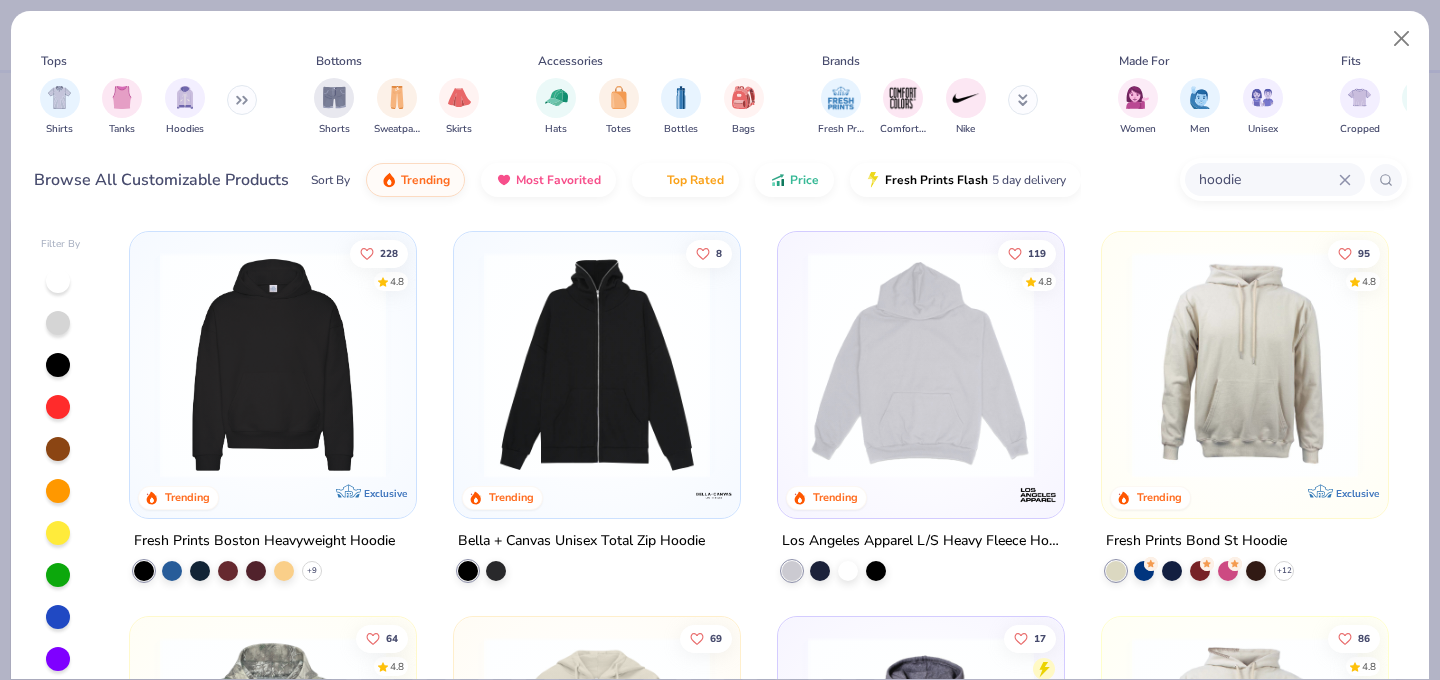 click at bounding box center (273, 365) 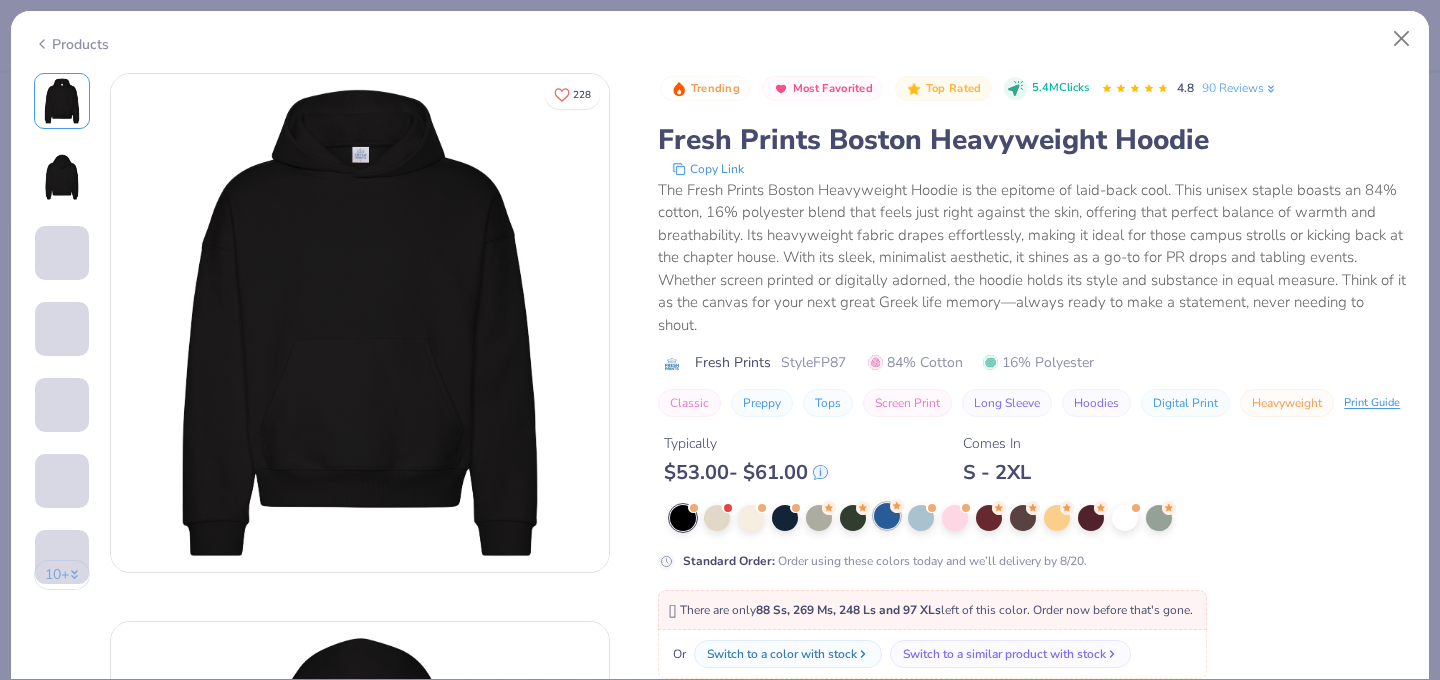 click at bounding box center (887, 516) 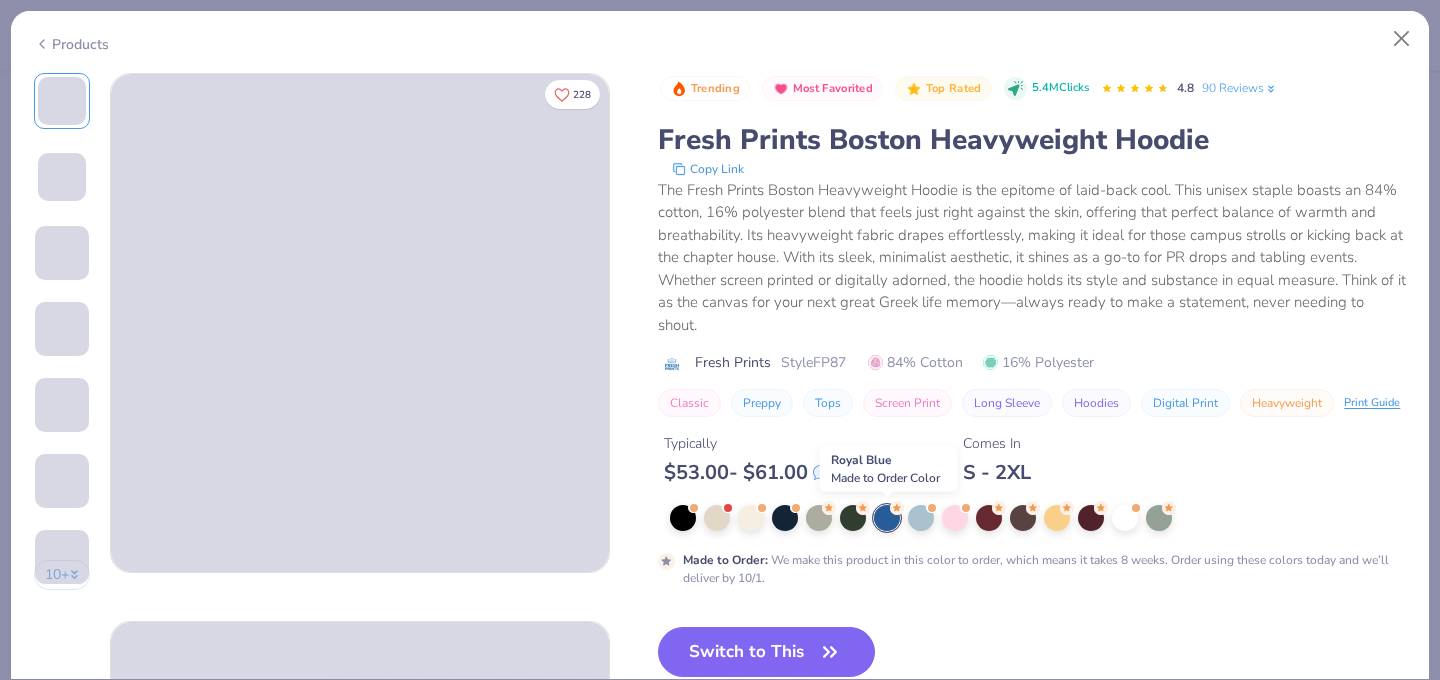 scroll, scrollTop: 19, scrollLeft: 0, axis: vertical 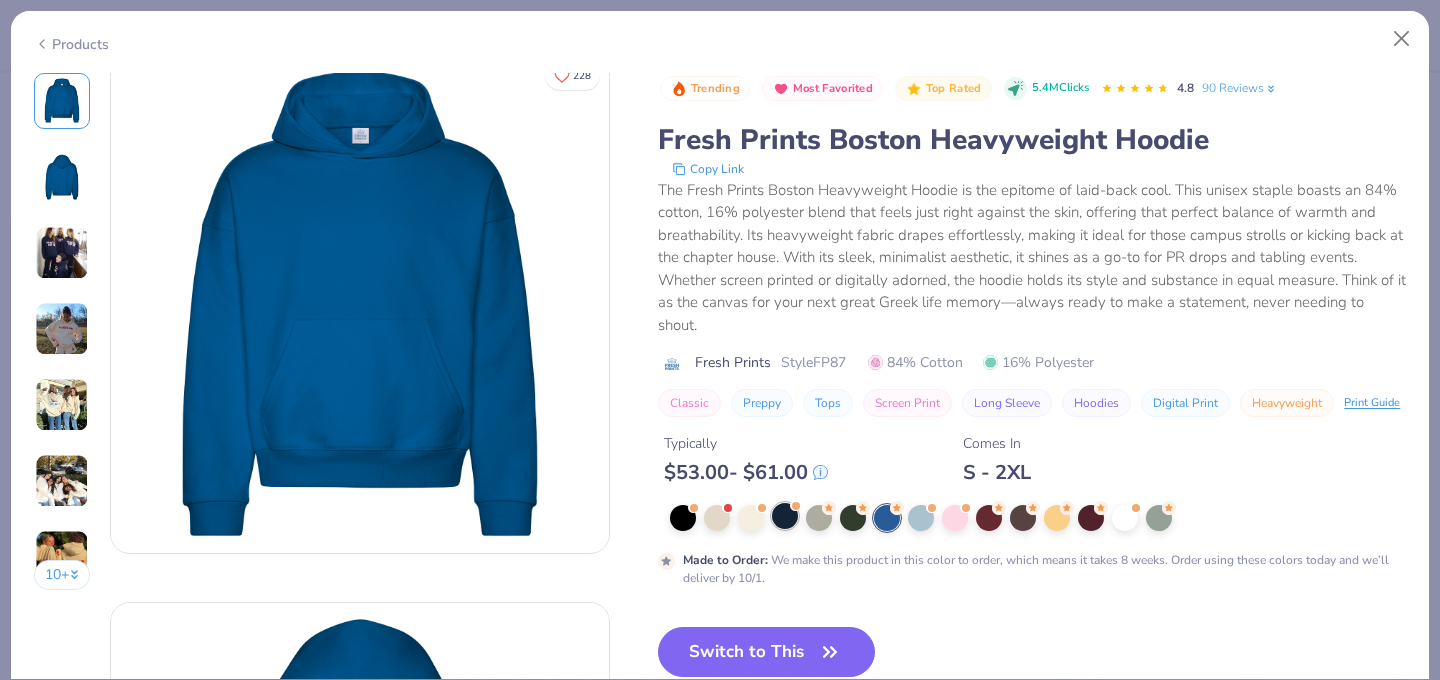 click on "Made to Order :   We make this product in this color to order, which means it takes 8 weeks. Order using these colors today and we’ll deliver by 10/1." at bounding box center (1032, 546) 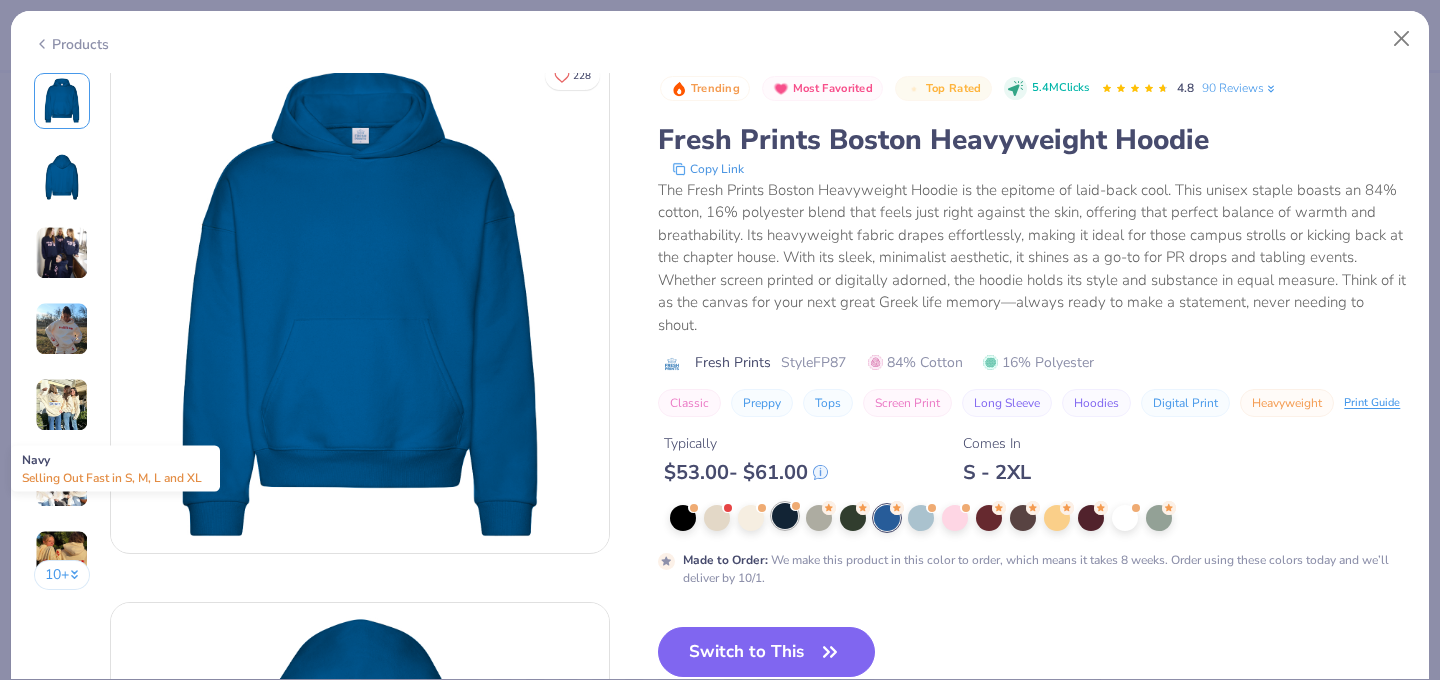 click at bounding box center (785, 516) 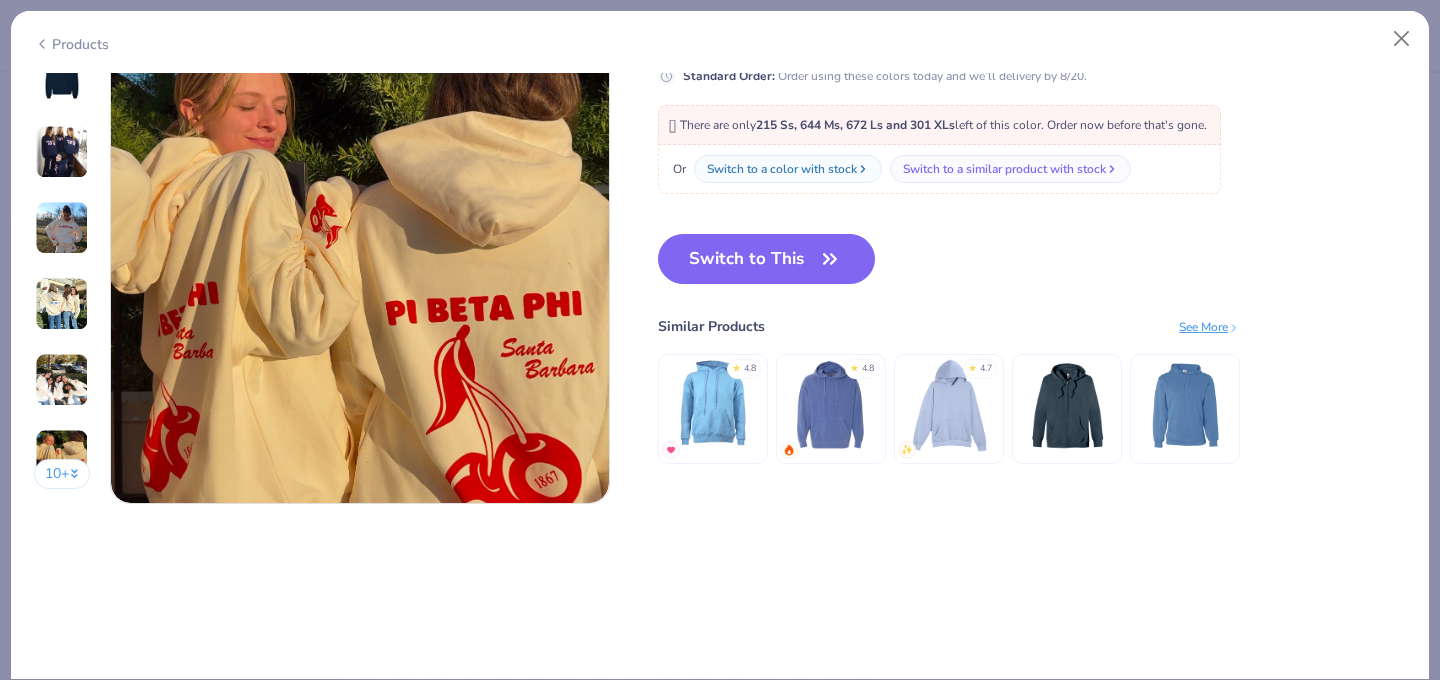 scroll, scrollTop: 3162, scrollLeft: 0, axis: vertical 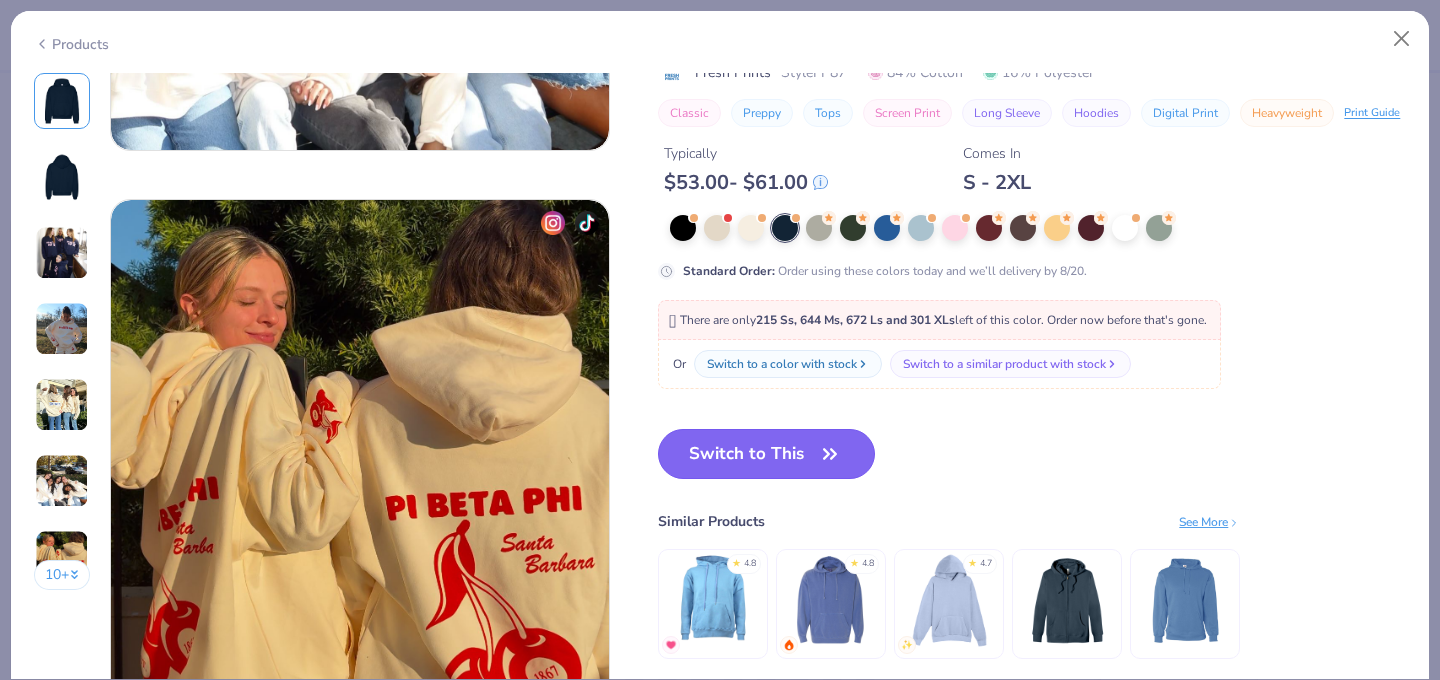 click on "Switch to This" at bounding box center [766, 454] 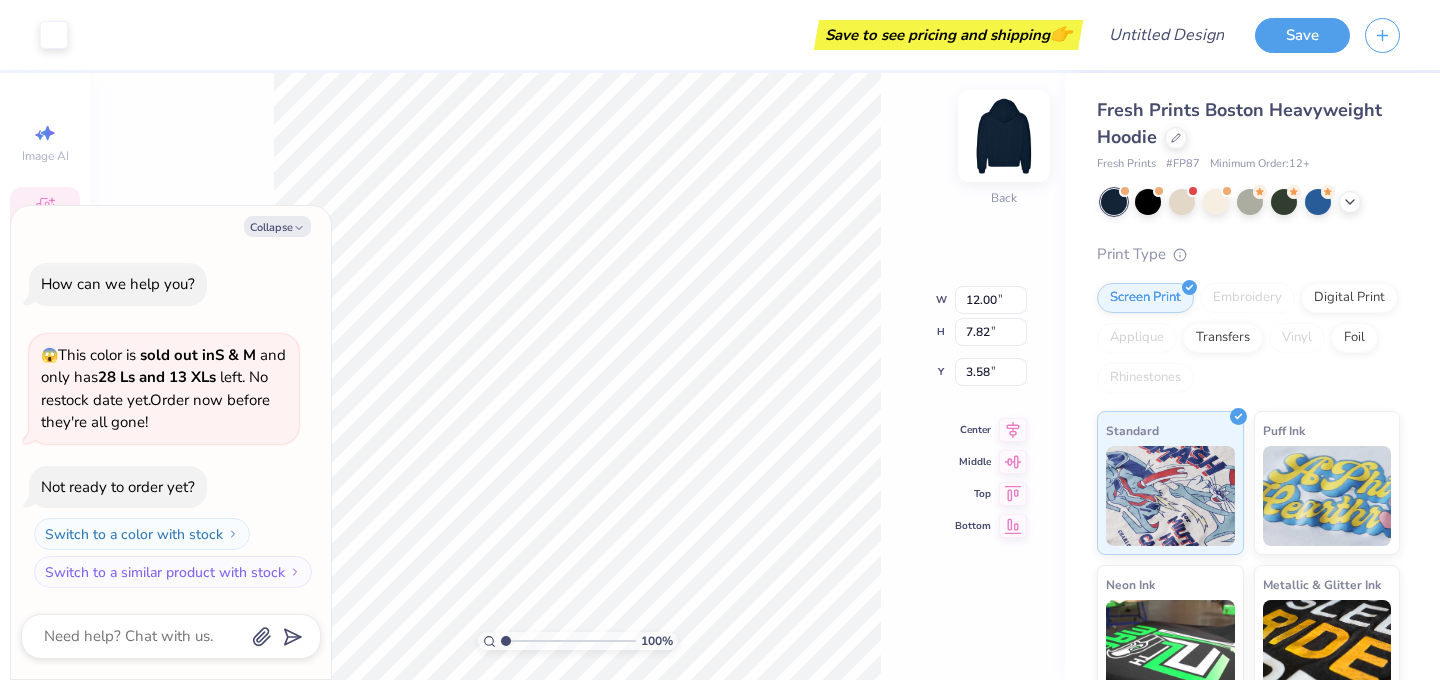 click at bounding box center [1004, 136] 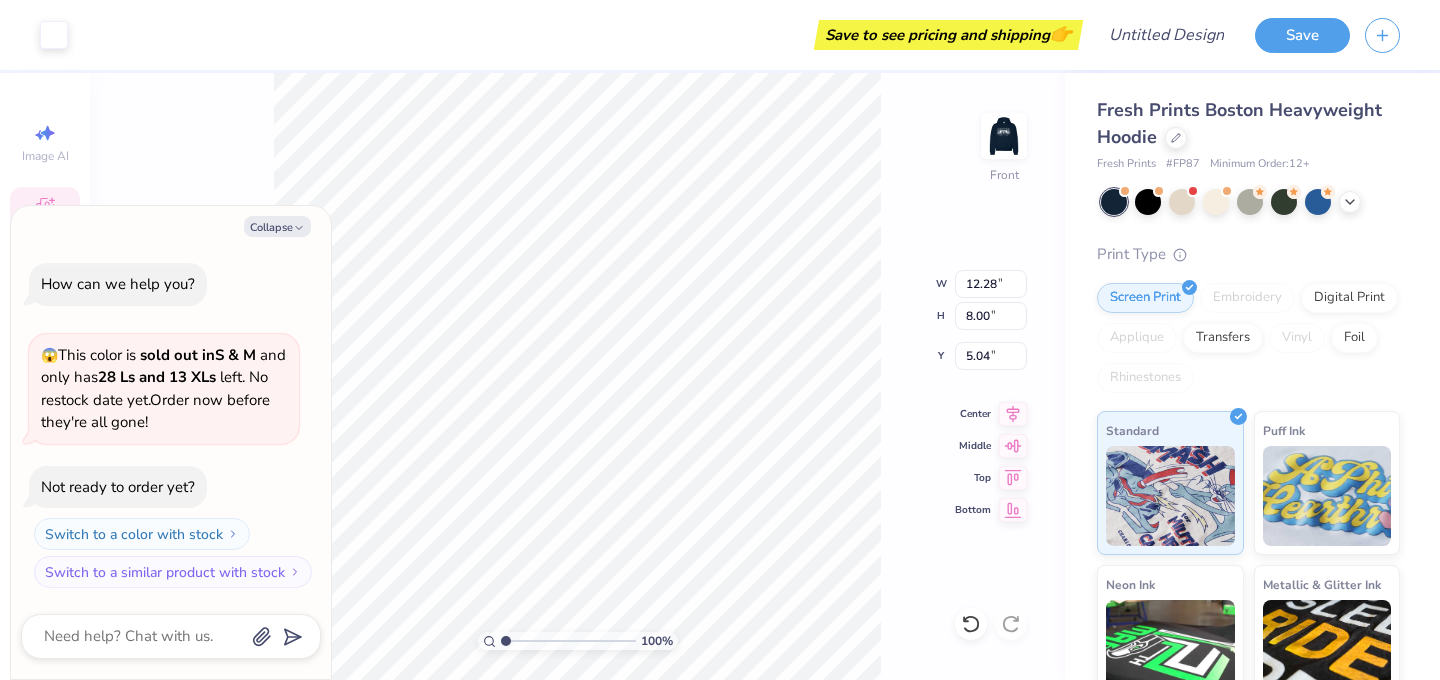 type on "x" 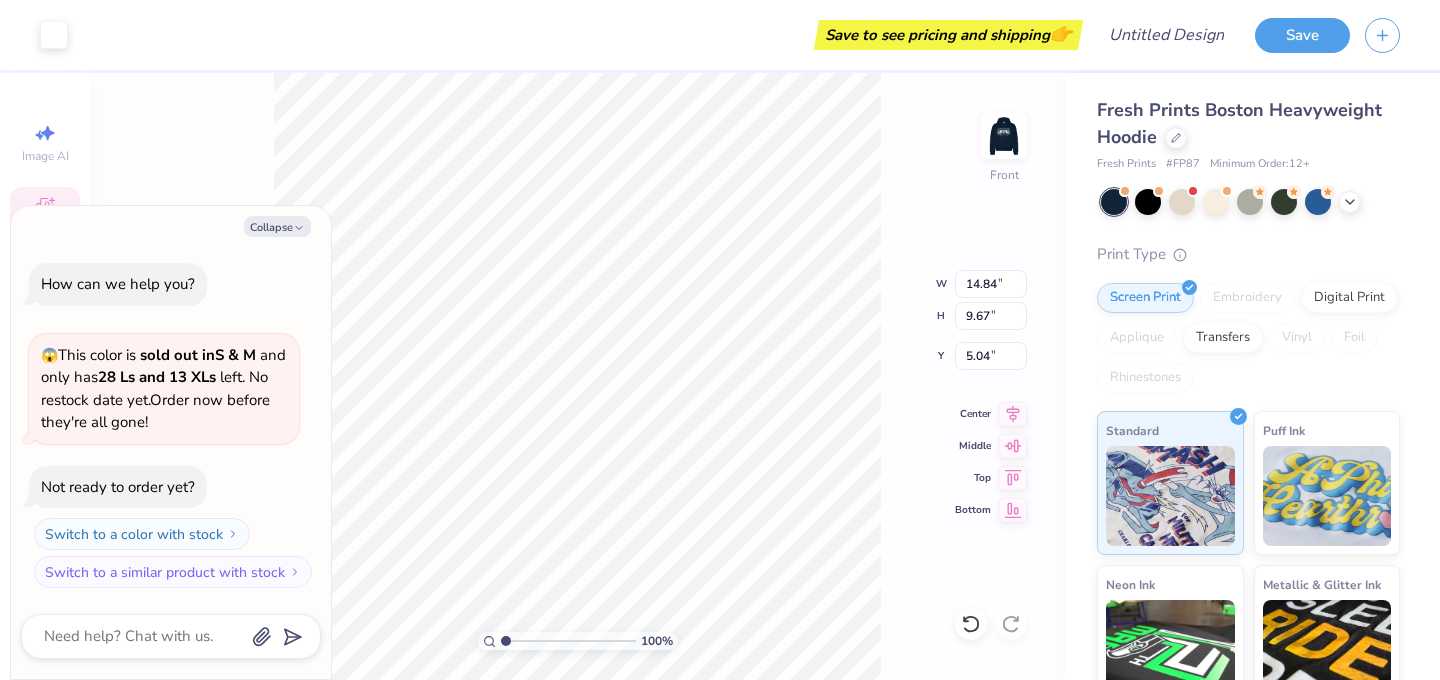 type on "x" 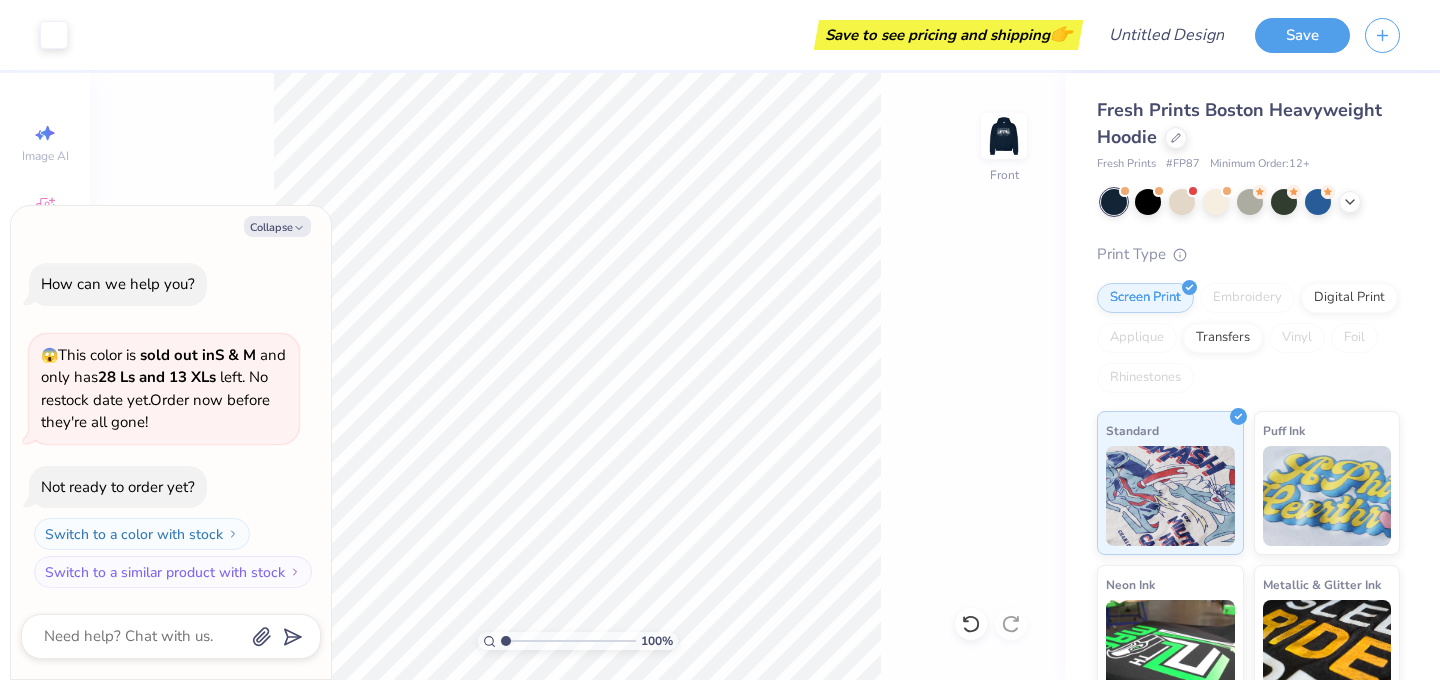 click on "100  % Front" at bounding box center [577, 376] 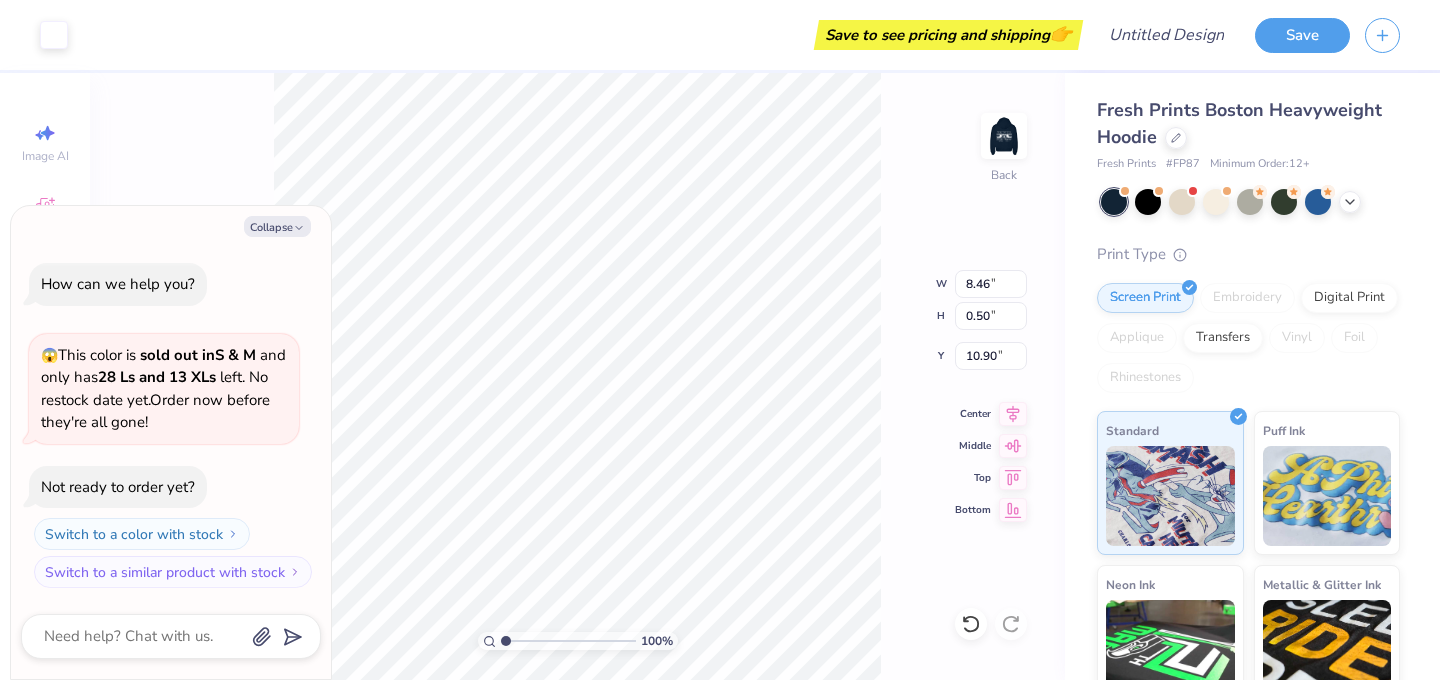 type on "x" 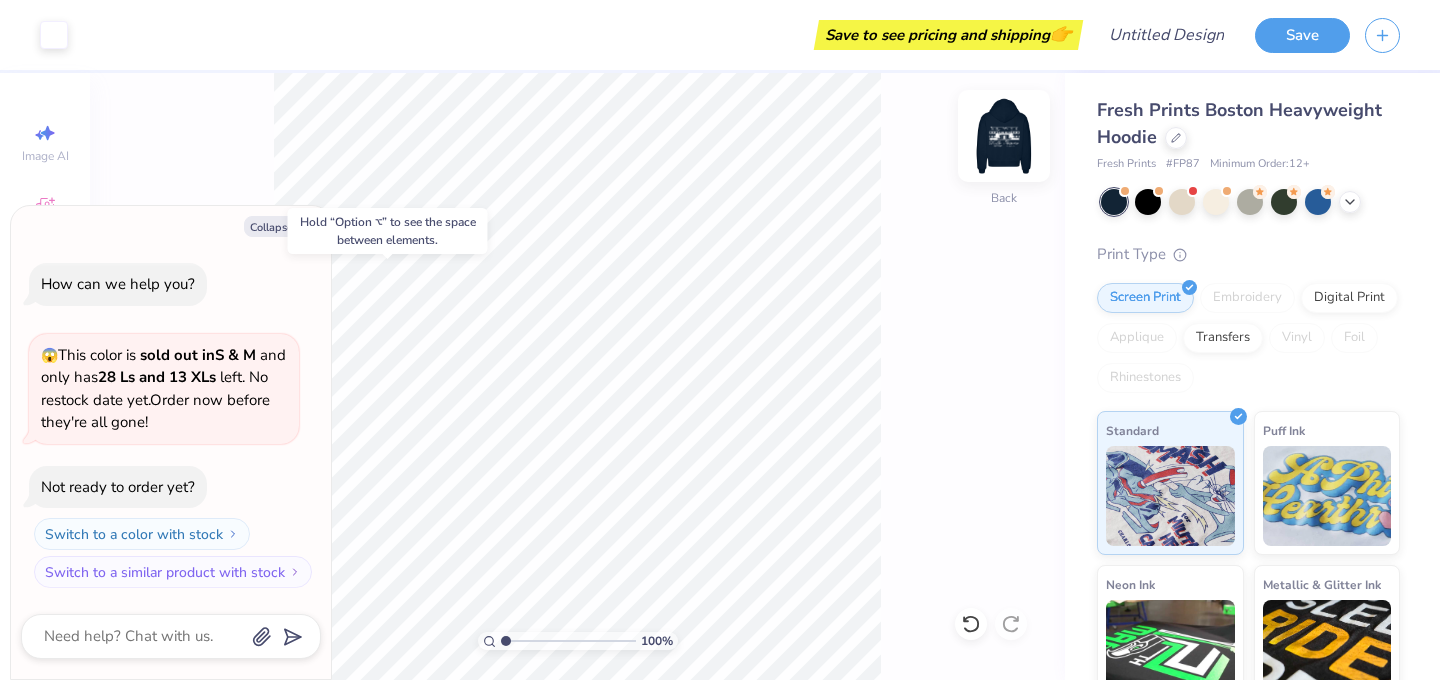 click at bounding box center (1004, 136) 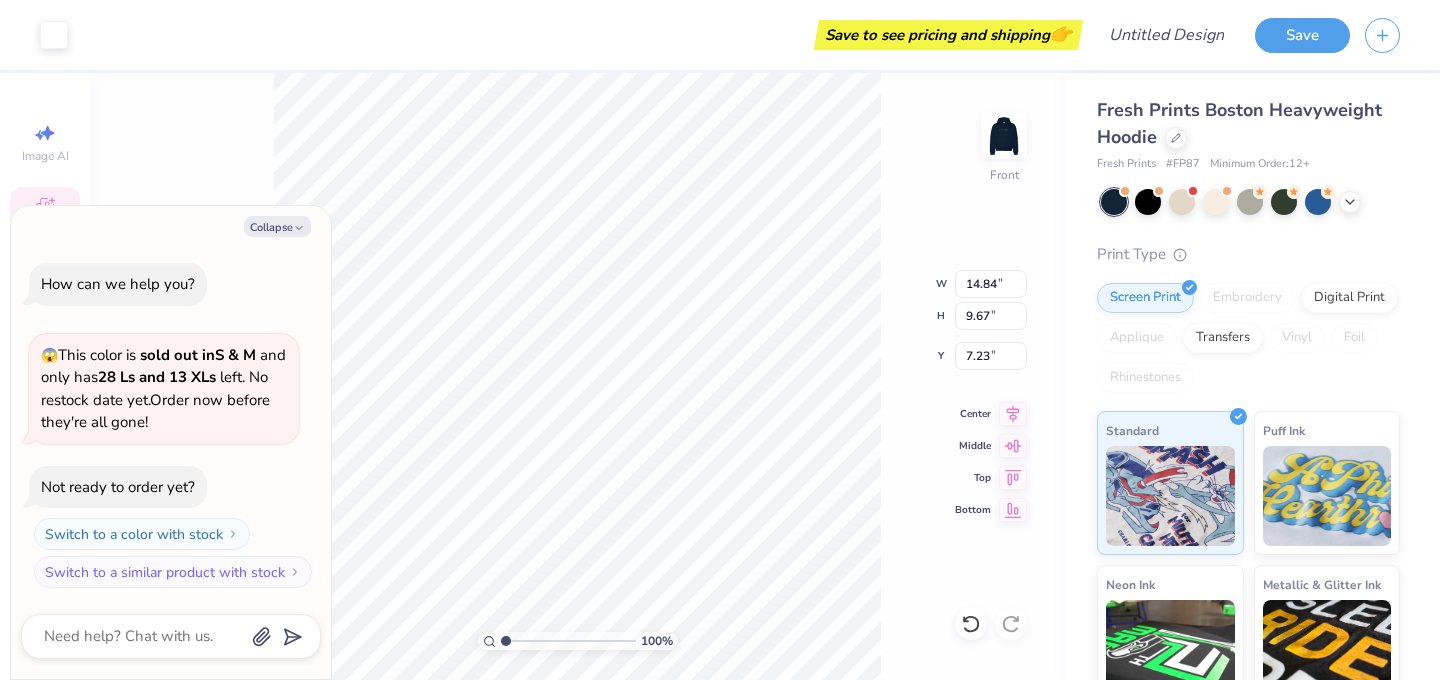 type on "x" 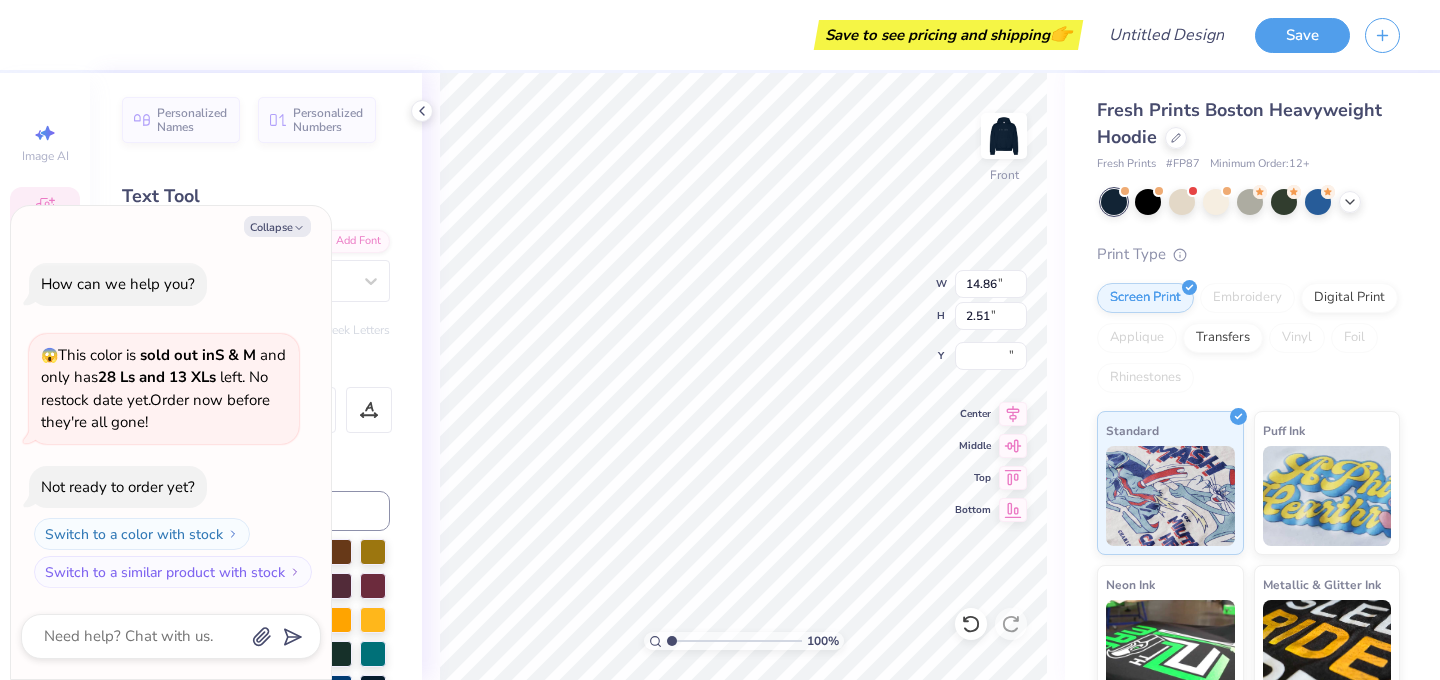 type on "x" 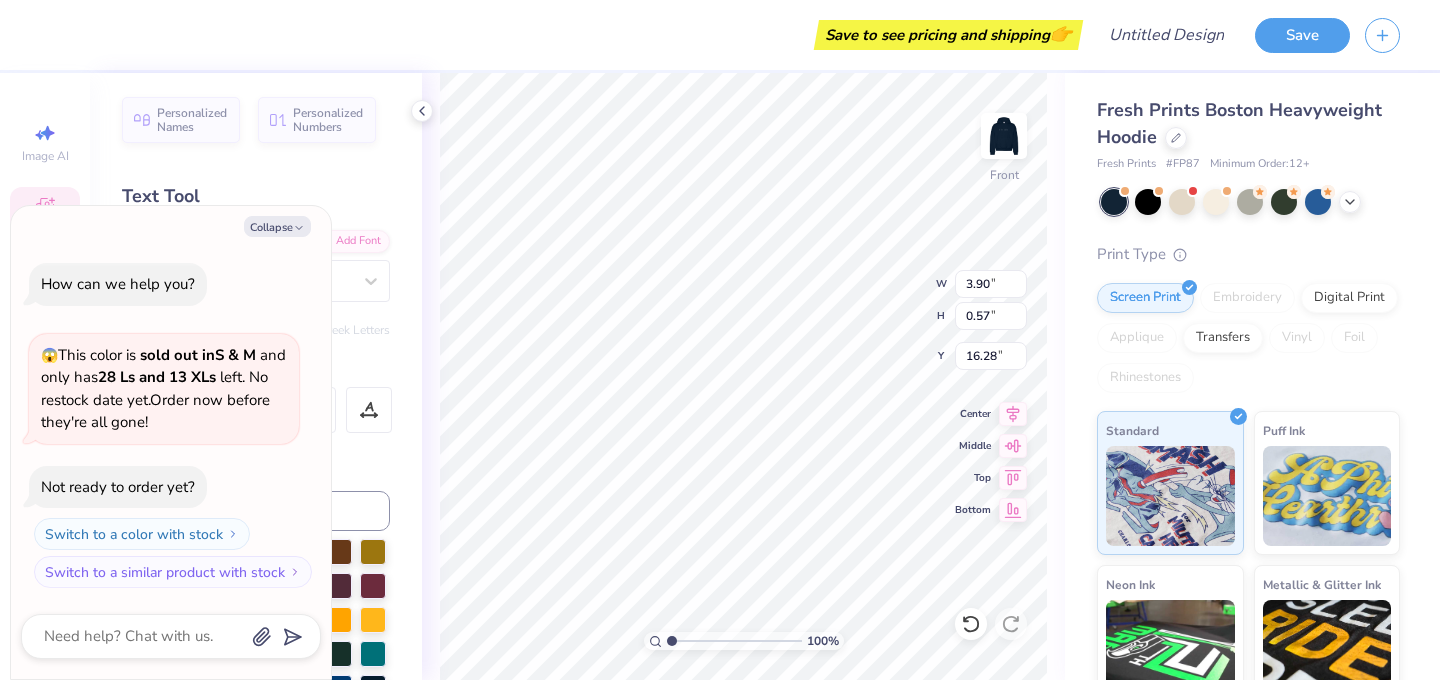 type on "x" 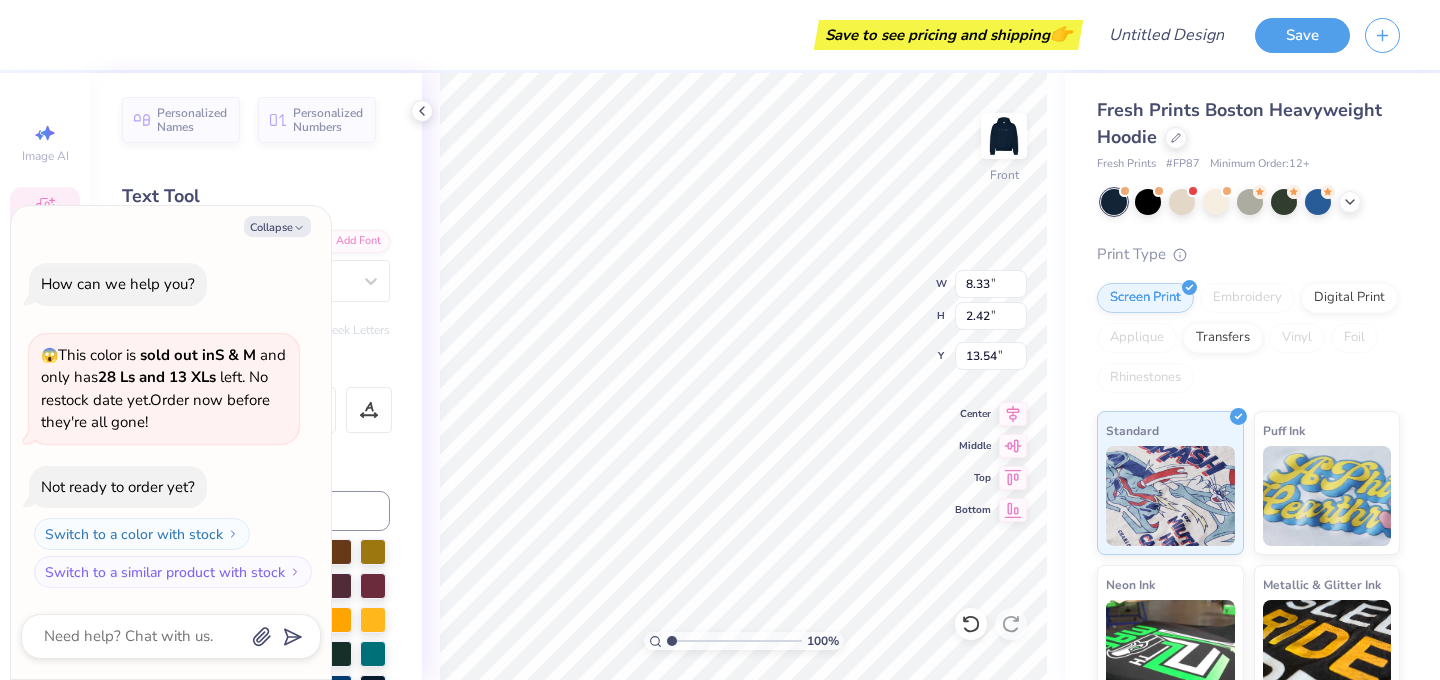 scroll, scrollTop: 0, scrollLeft: 0, axis: both 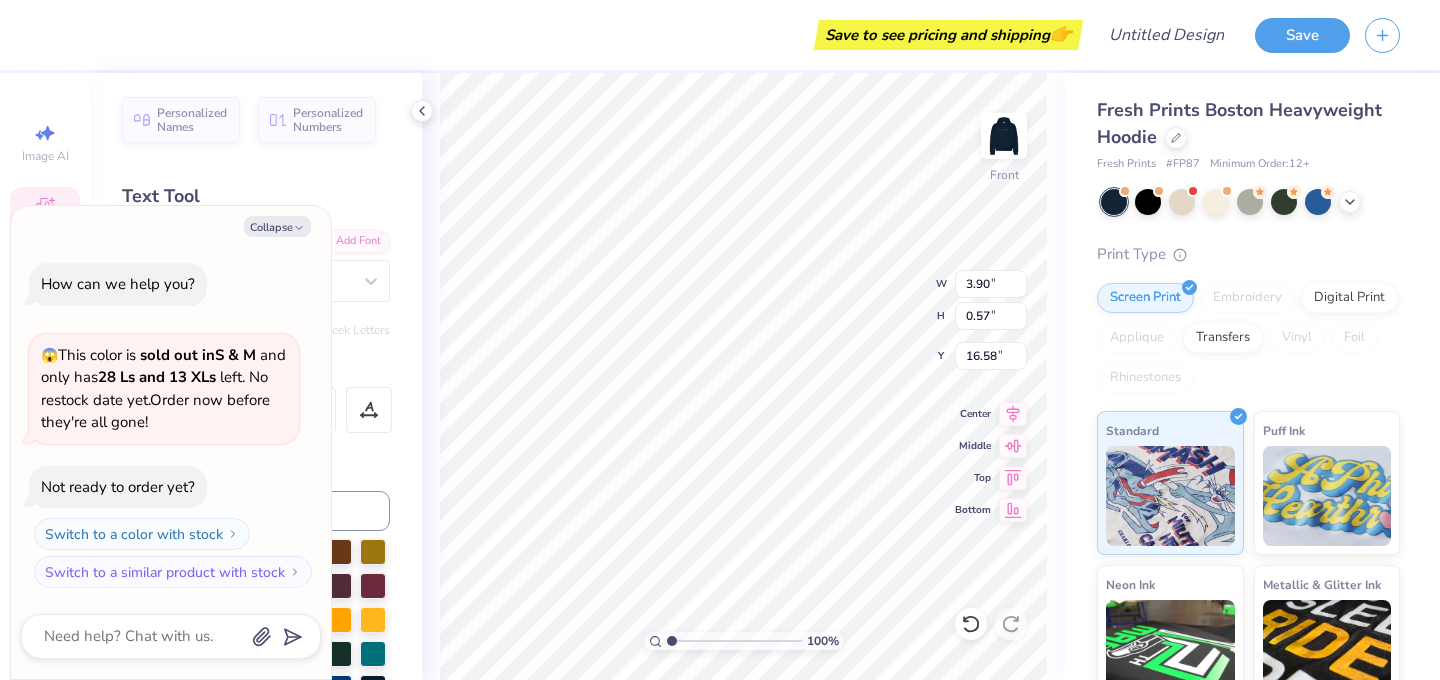 type on "x" 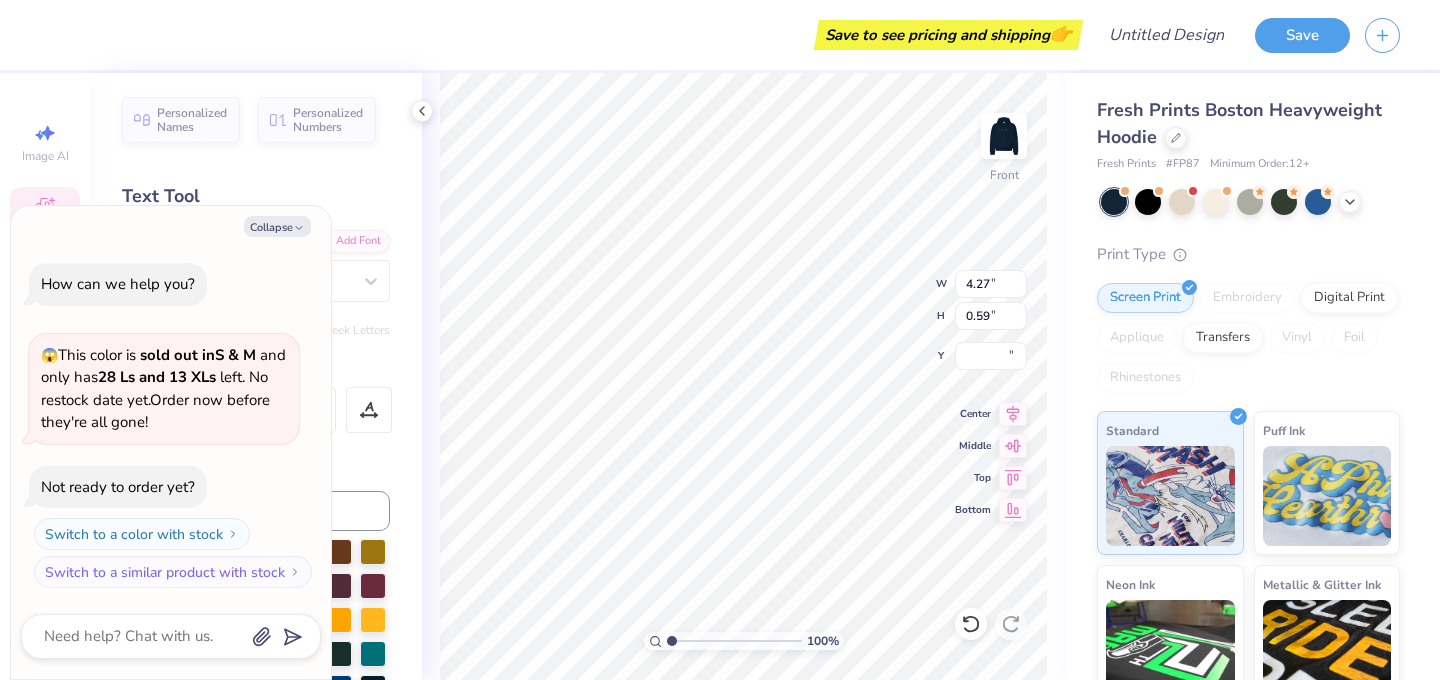 scroll, scrollTop: 0, scrollLeft: 3, axis: horizontal 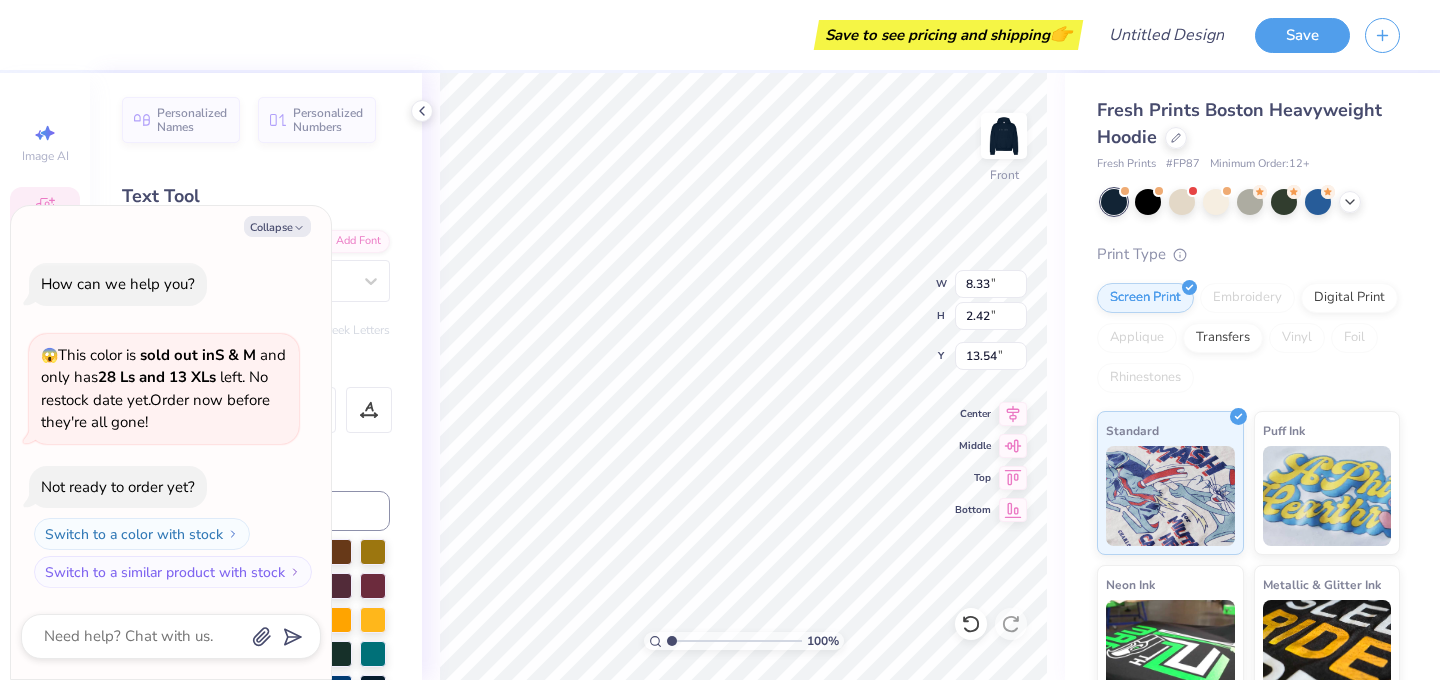 type on "x" 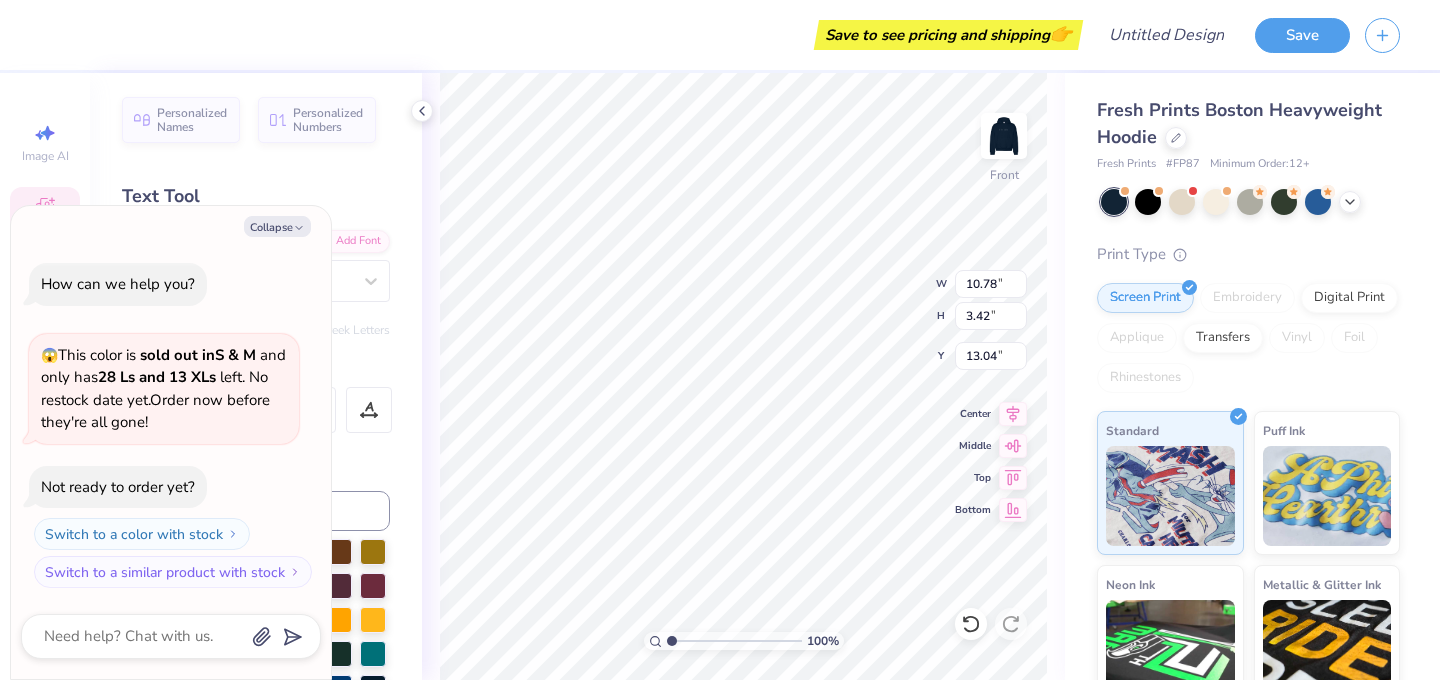 type on "x" 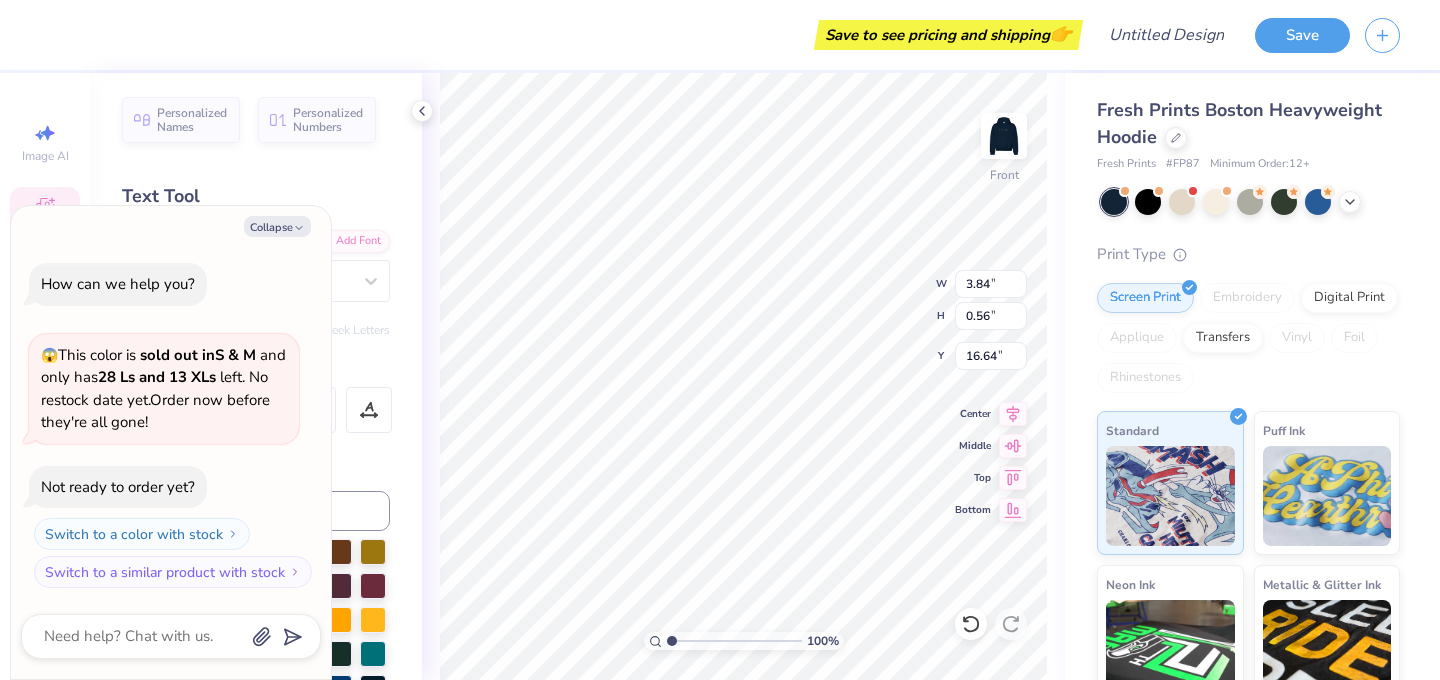 scroll, scrollTop: 0, scrollLeft: 1, axis: horizontal 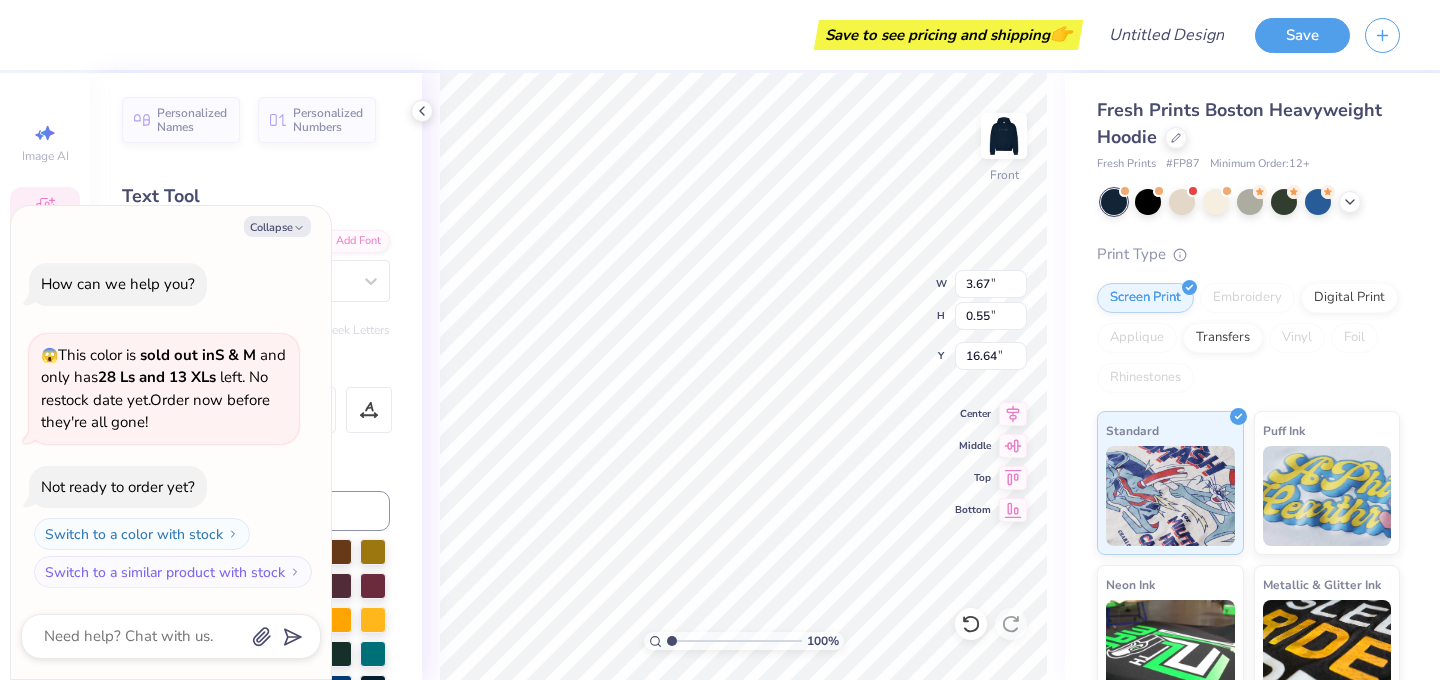 type on "x" 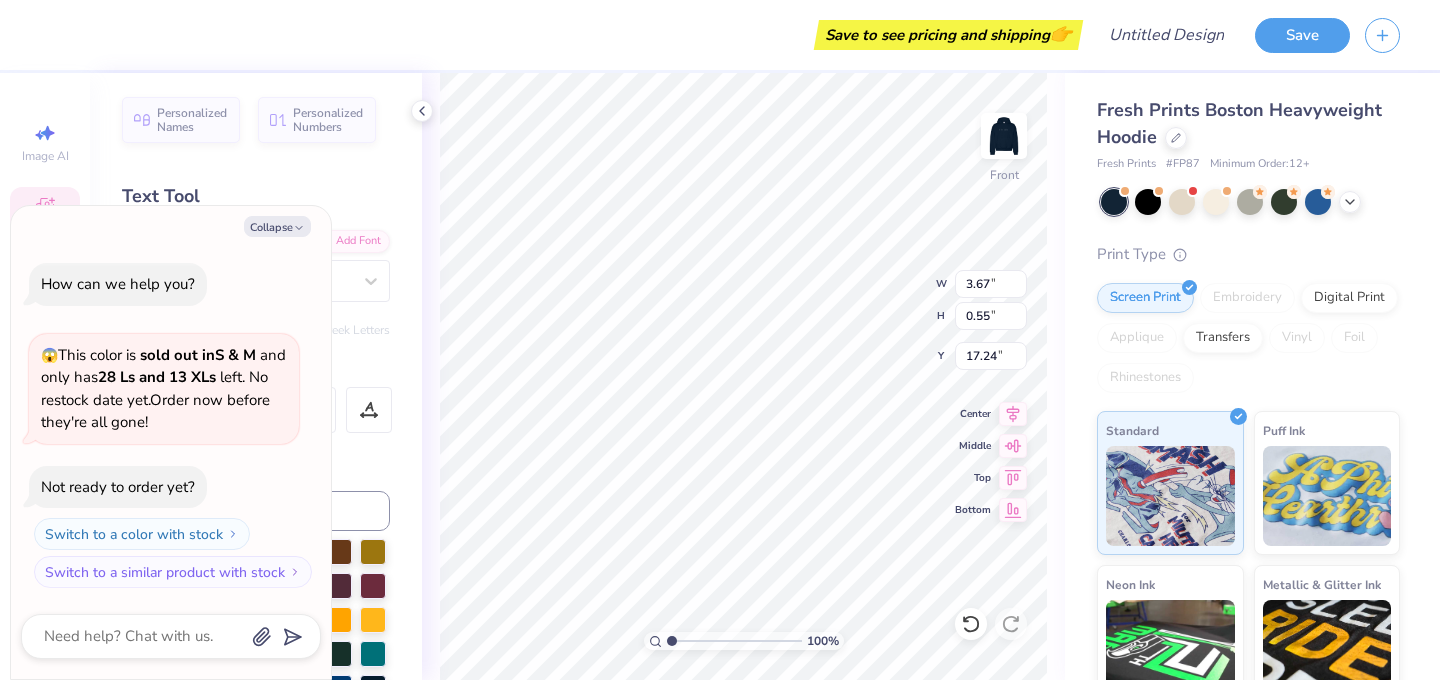 type on "x" 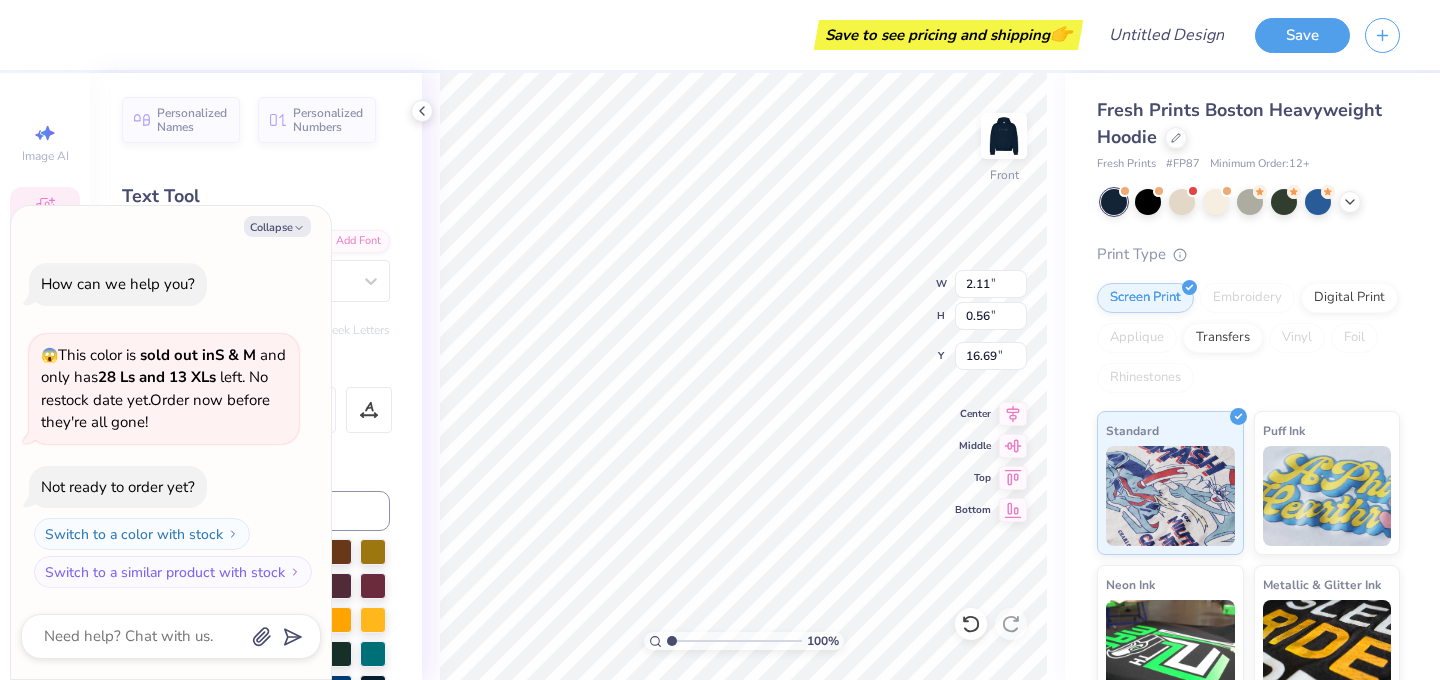 type on "x" 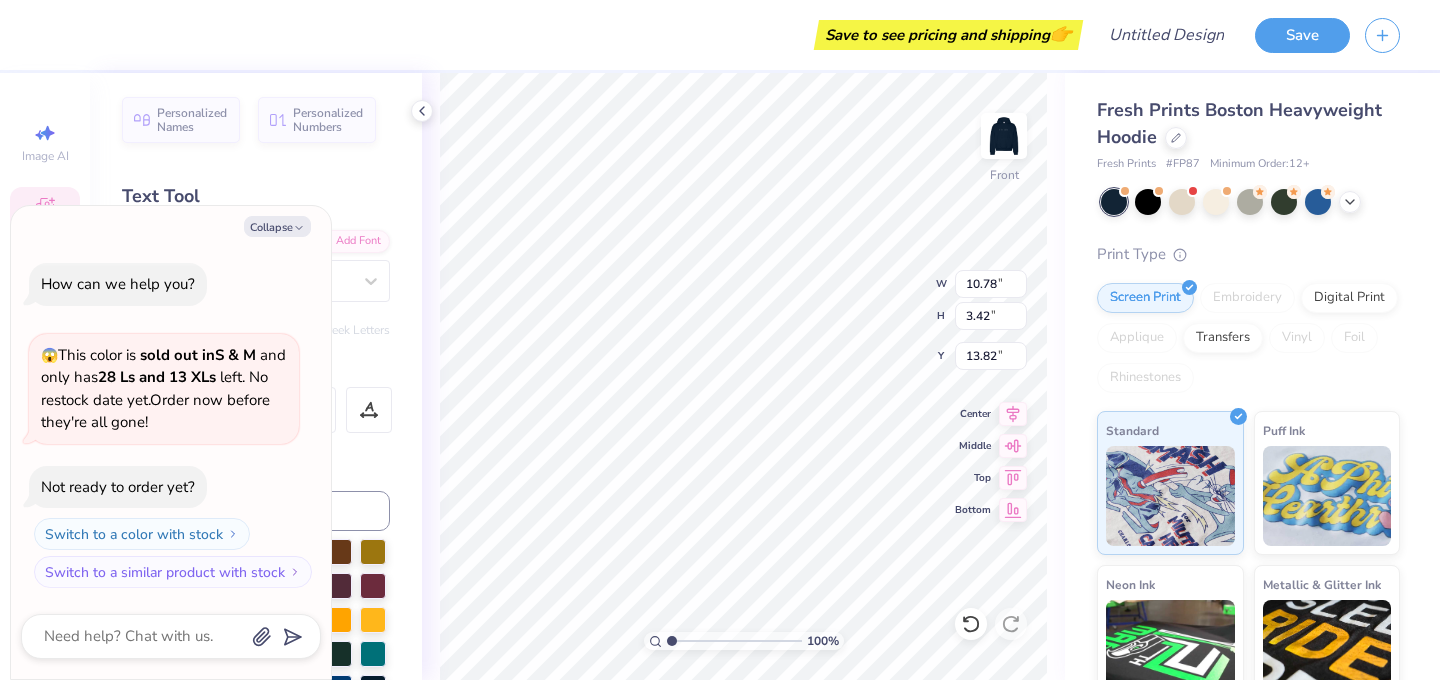 scroll, scrollTop: 0, scrollLeft: 1, axis: horizontal 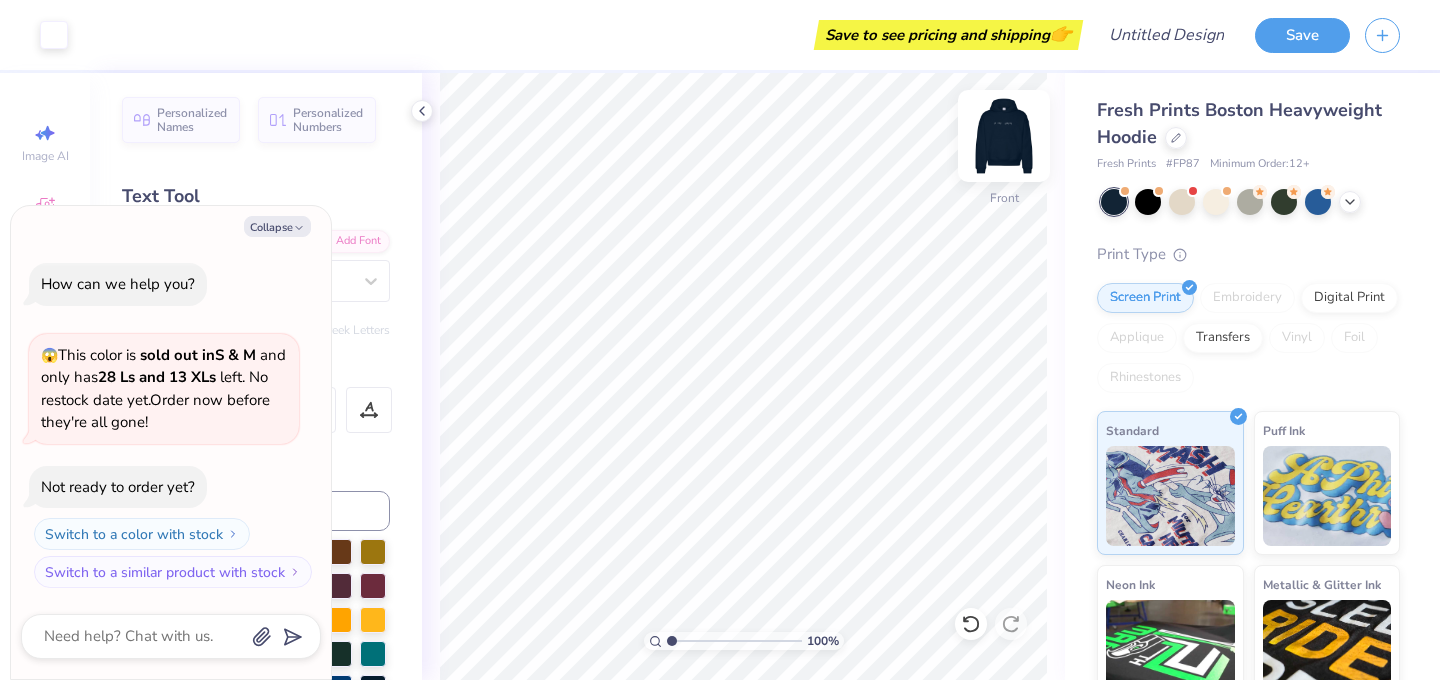 click at bounding box center (1004, 136) 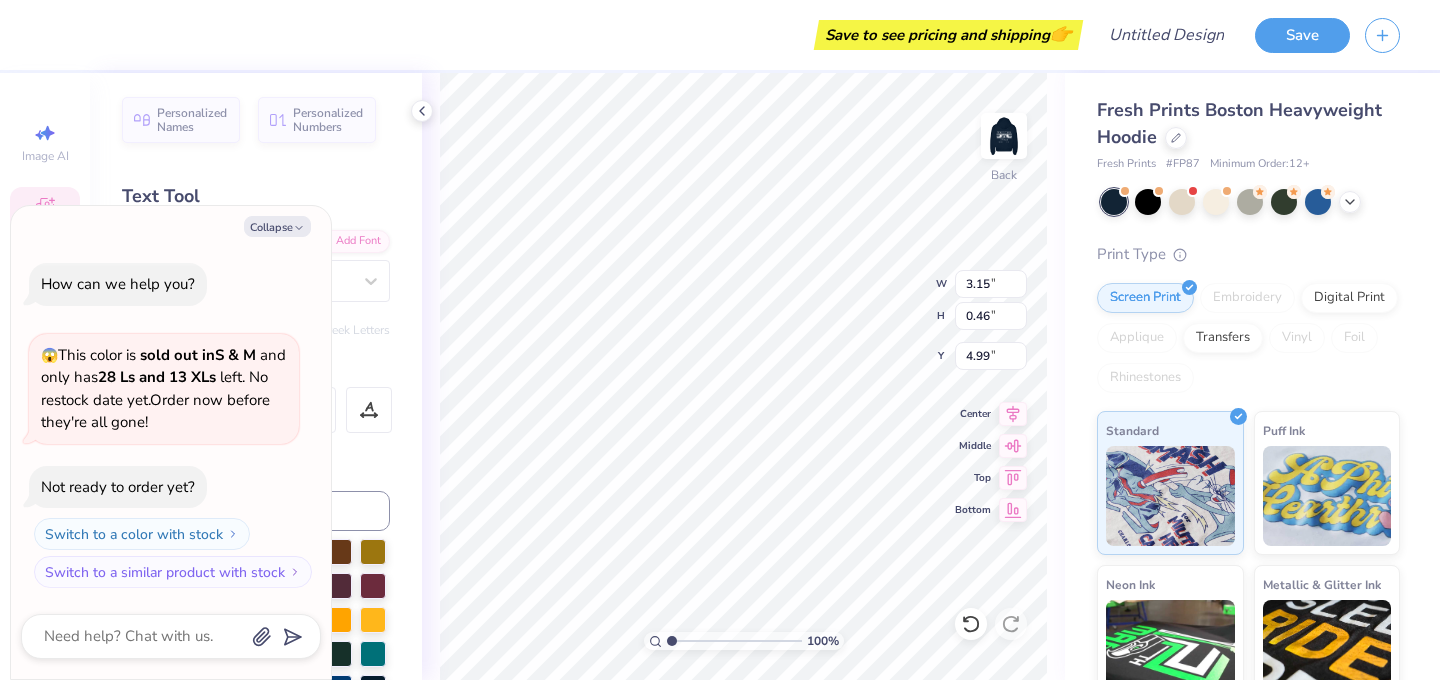scroll, scrollTop: 0, scrollLeft: 1, axis: horizontal 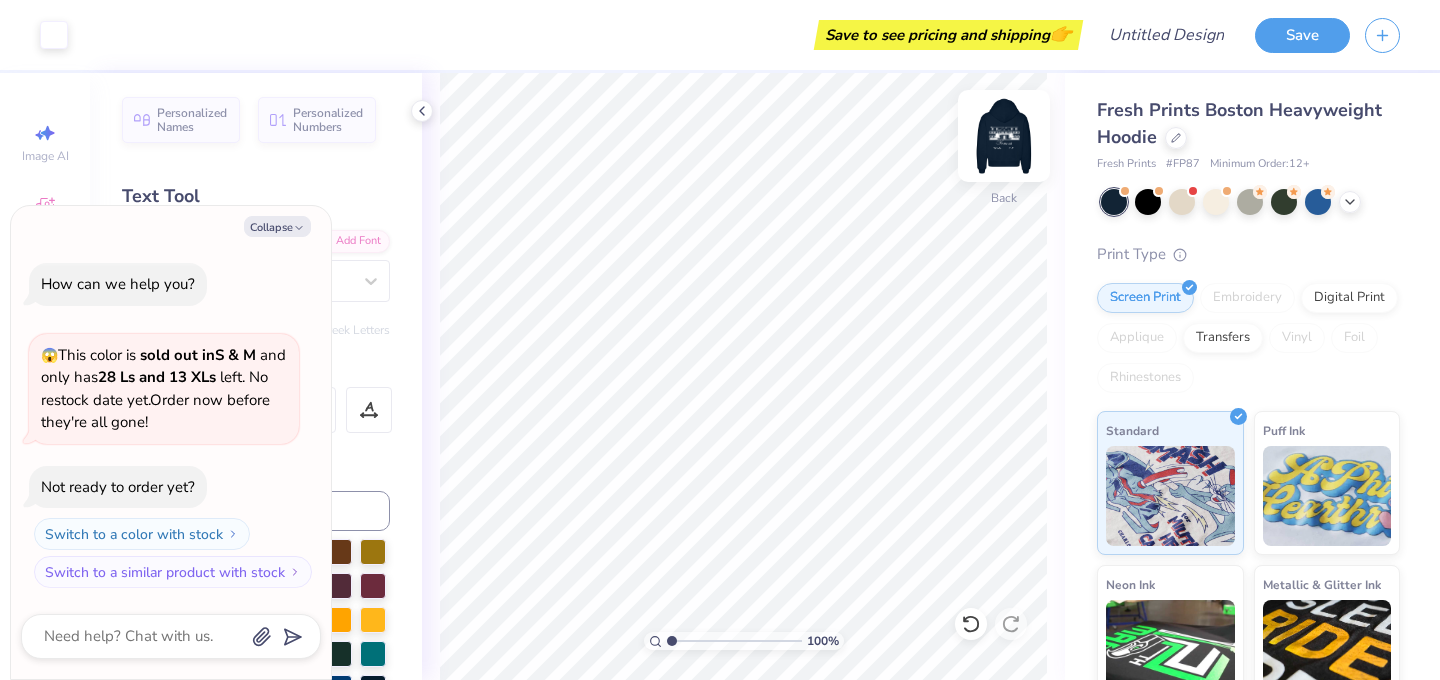 click at bounding box center [1004, 136] 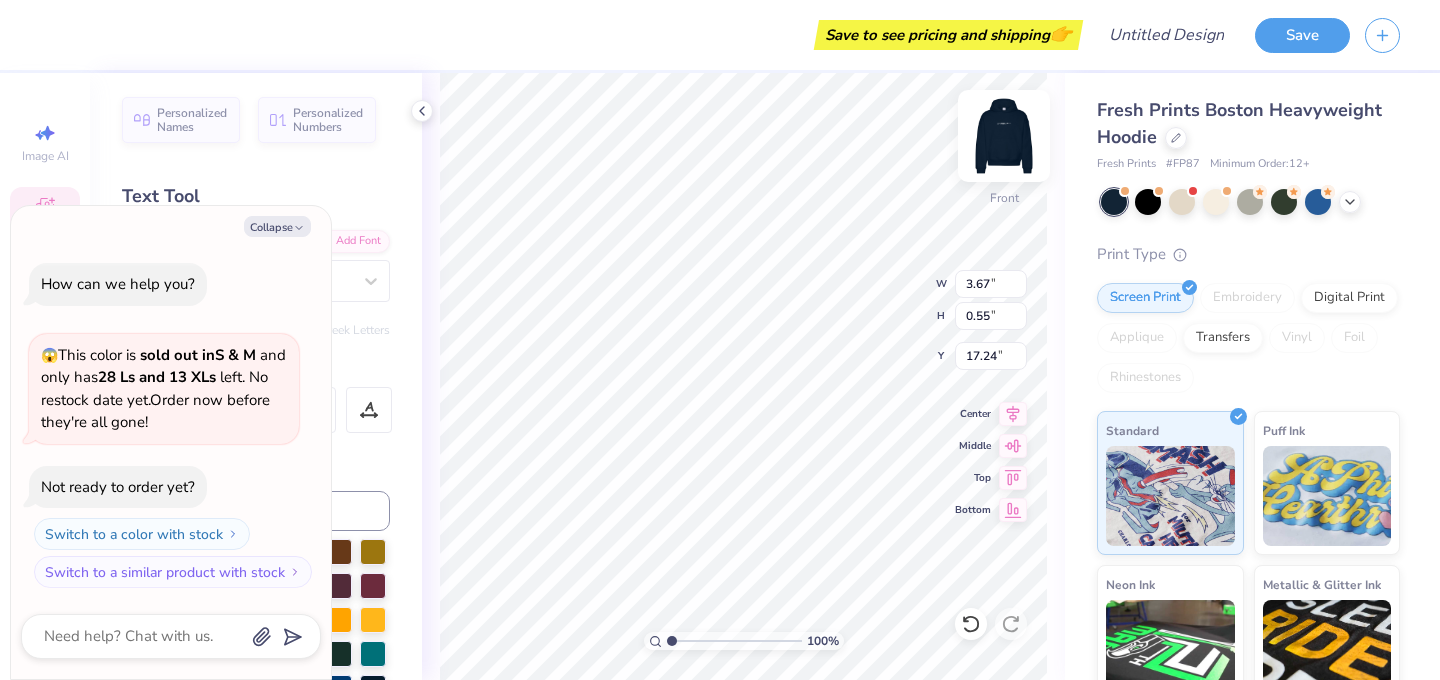 scroll, scrollTop: 0, scrollLeft: 1, axis: horizontal 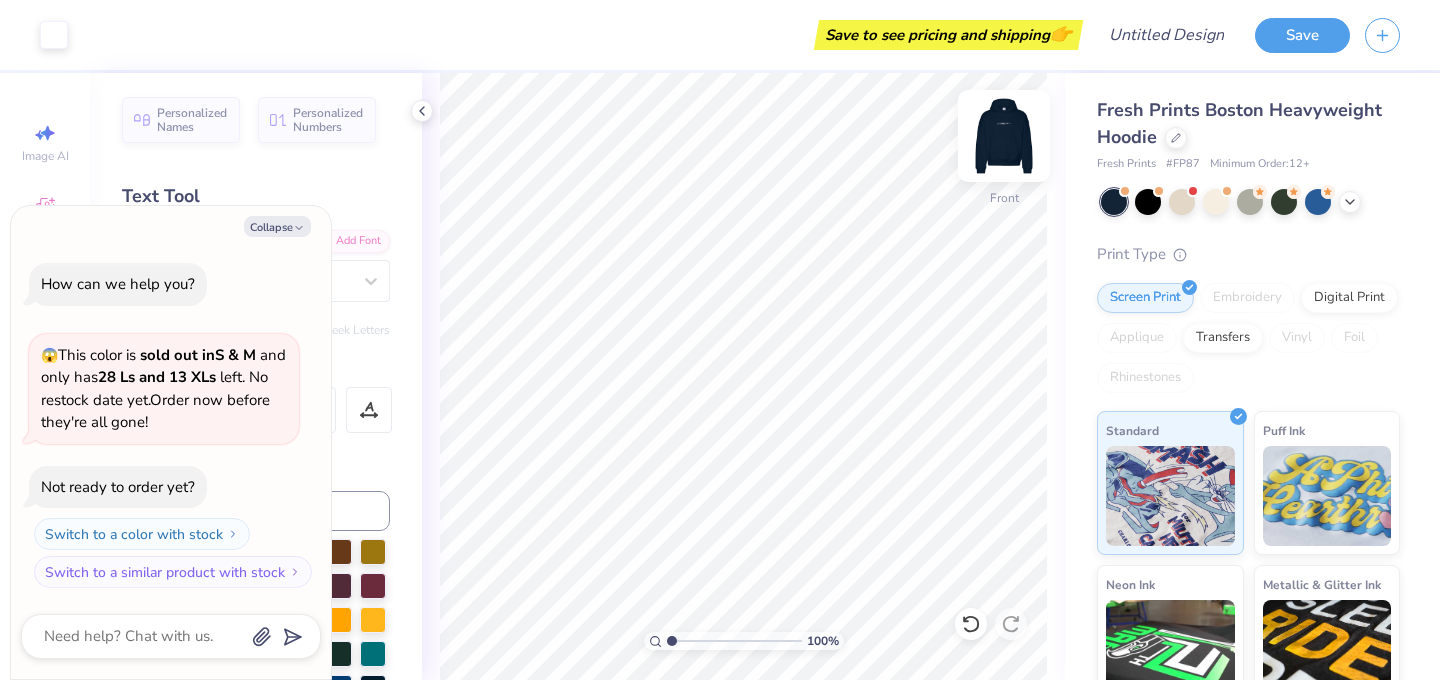 click at bounding box center (1004, 136) 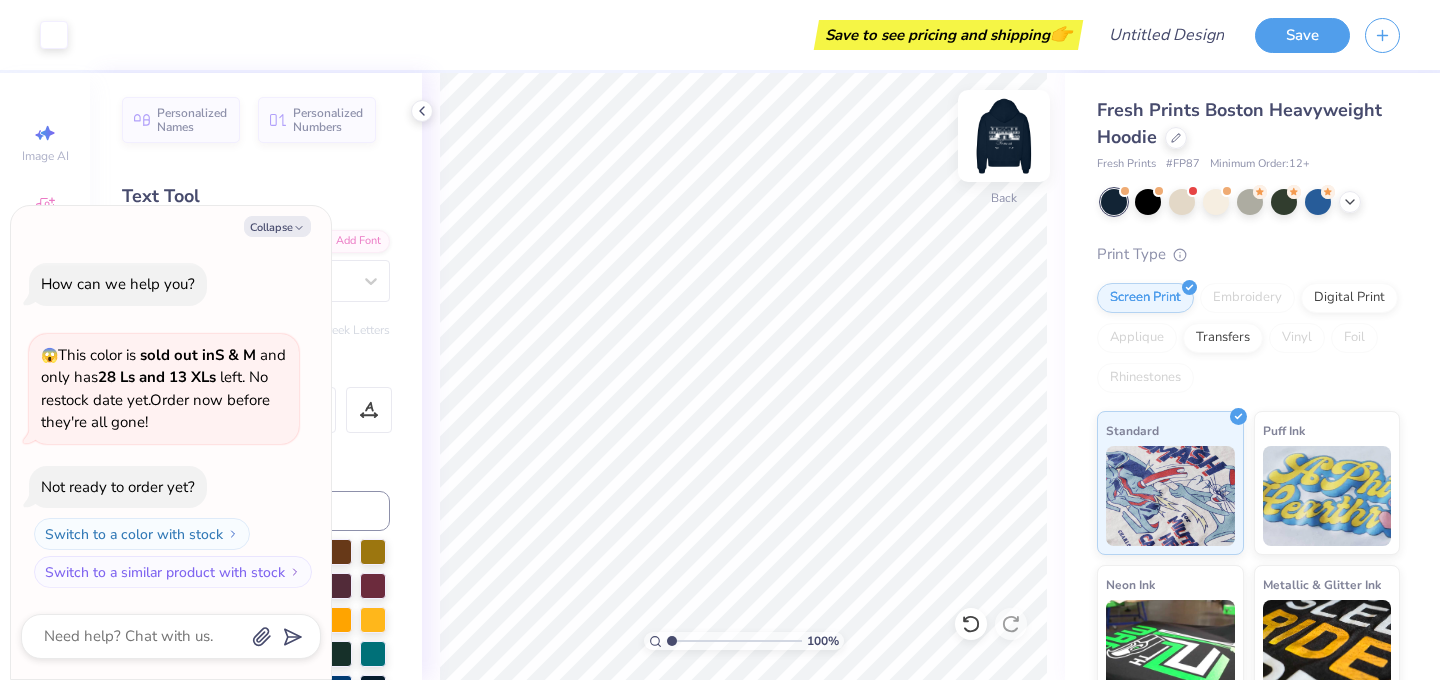 click at bounding box center (1004, 136) 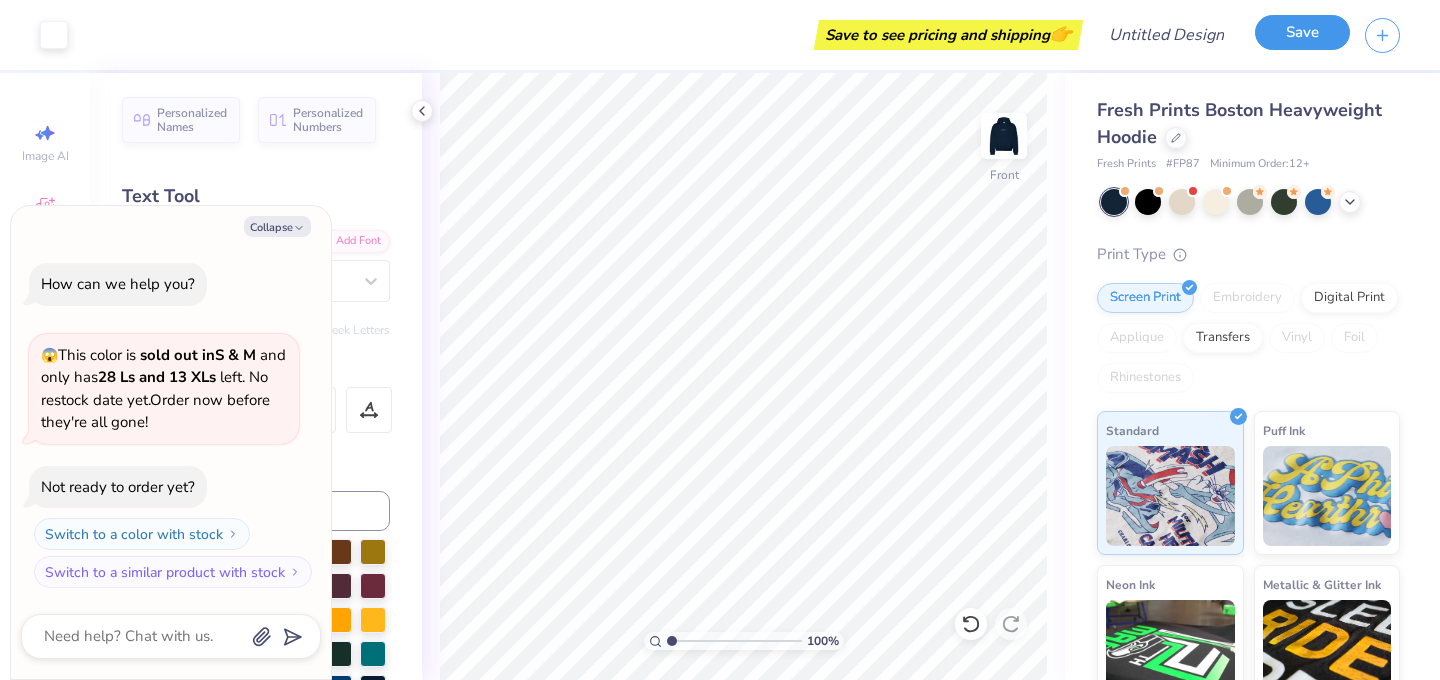 click on "Save" at bounding box center (1302, 32) 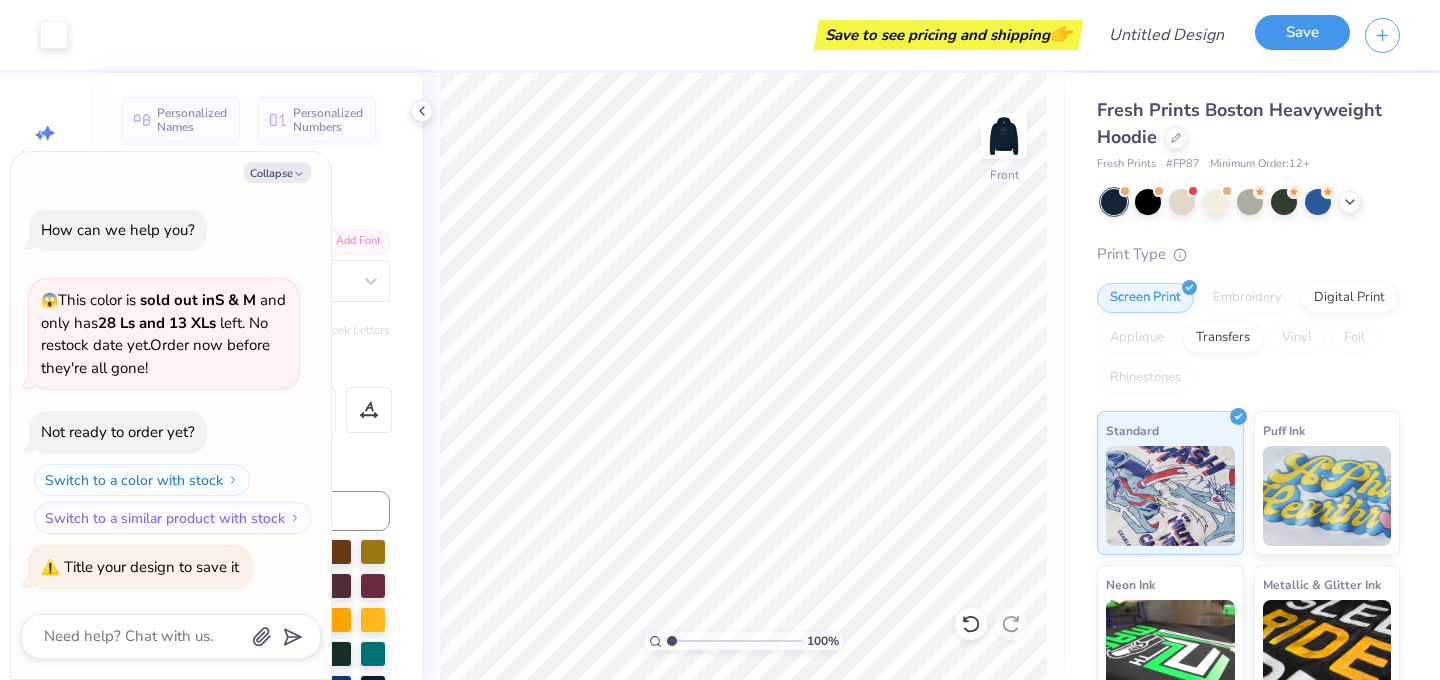 click on "Save" at bounding box center (1302, 32) 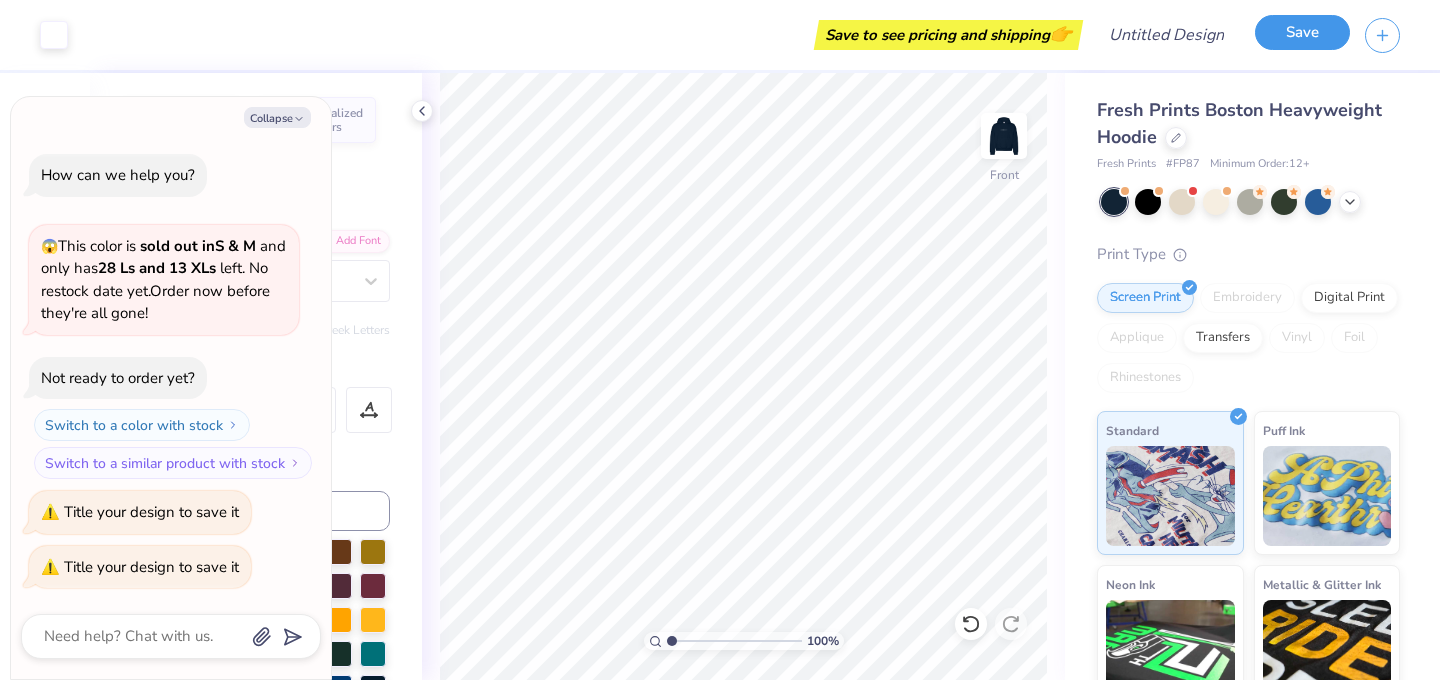 click on "Save" at bounding box center [1302, 32] 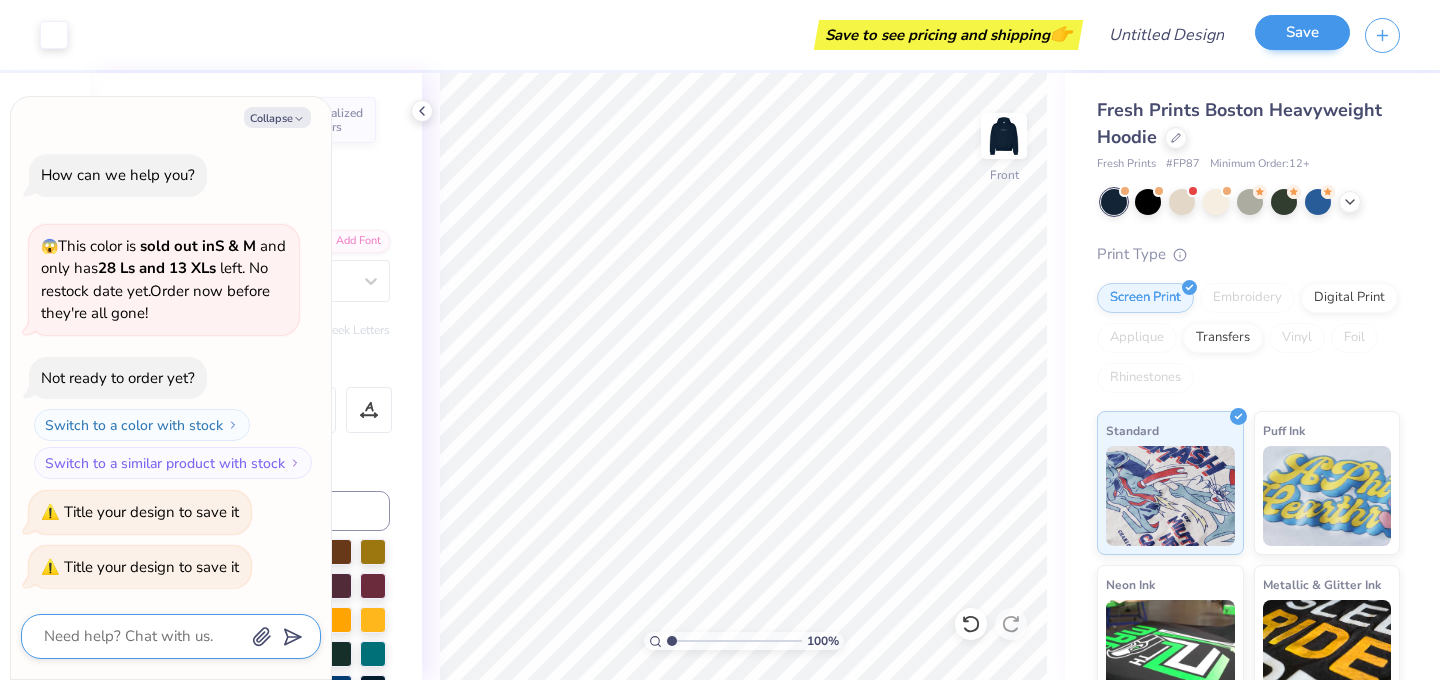 scroll, scrollTop: 36, scrollLeft: 0, axis: vertical 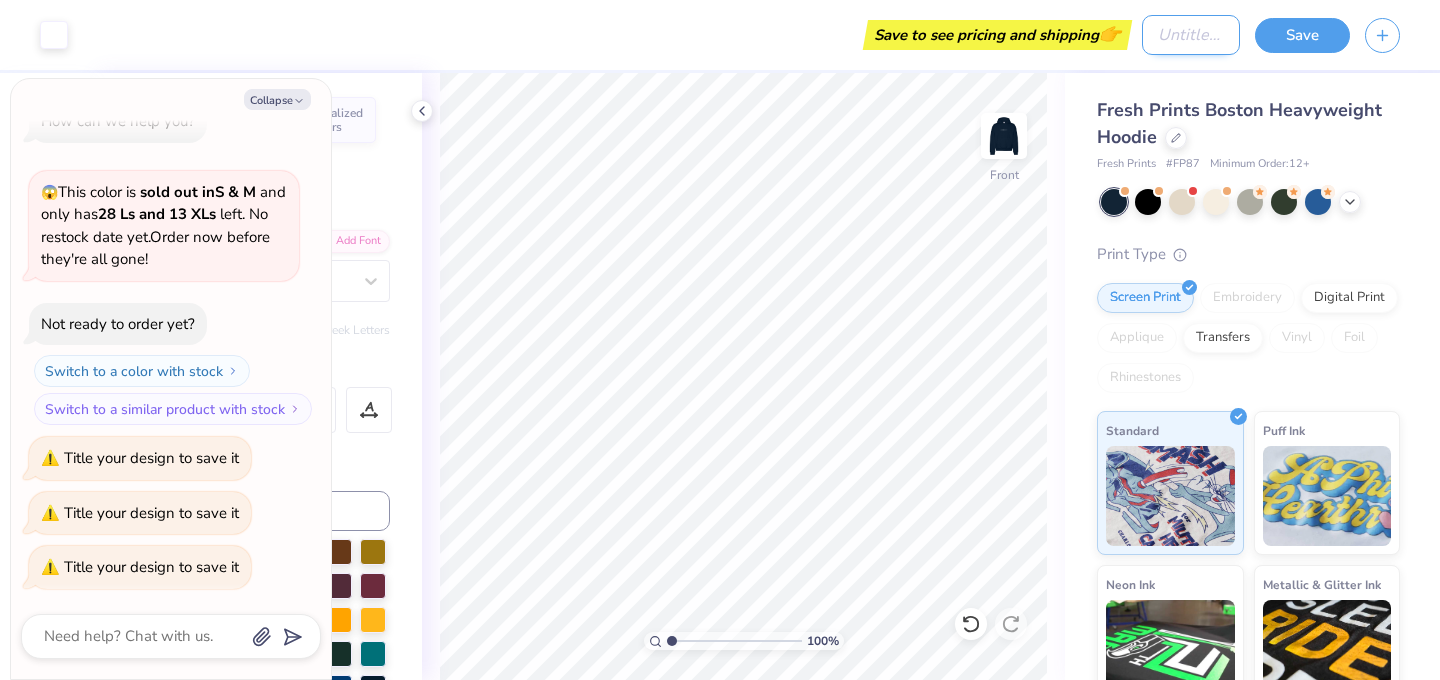click on "Design Title" at bounding box center [1191, 35] 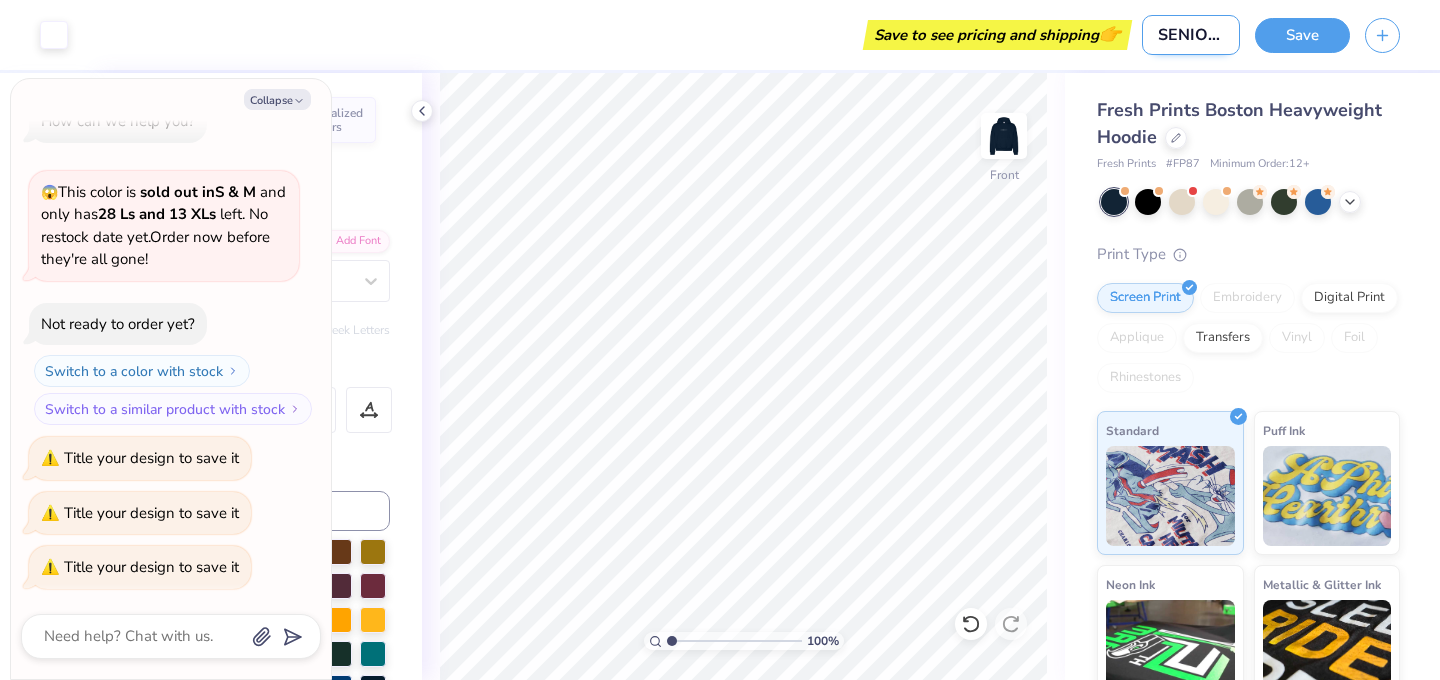 scroll, scrollTop: 0, scrollLeft: 3, axis: horizontal 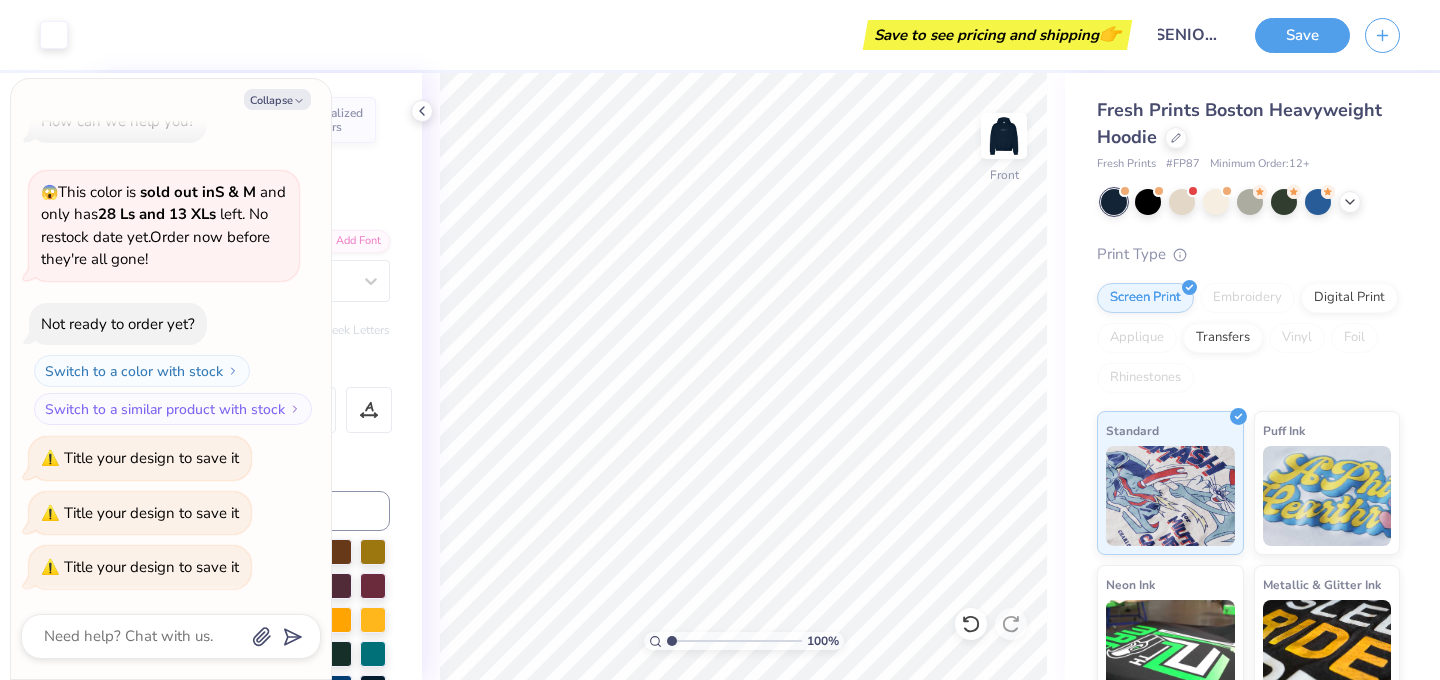 click on "Save" at bounding box center [1347, 35] 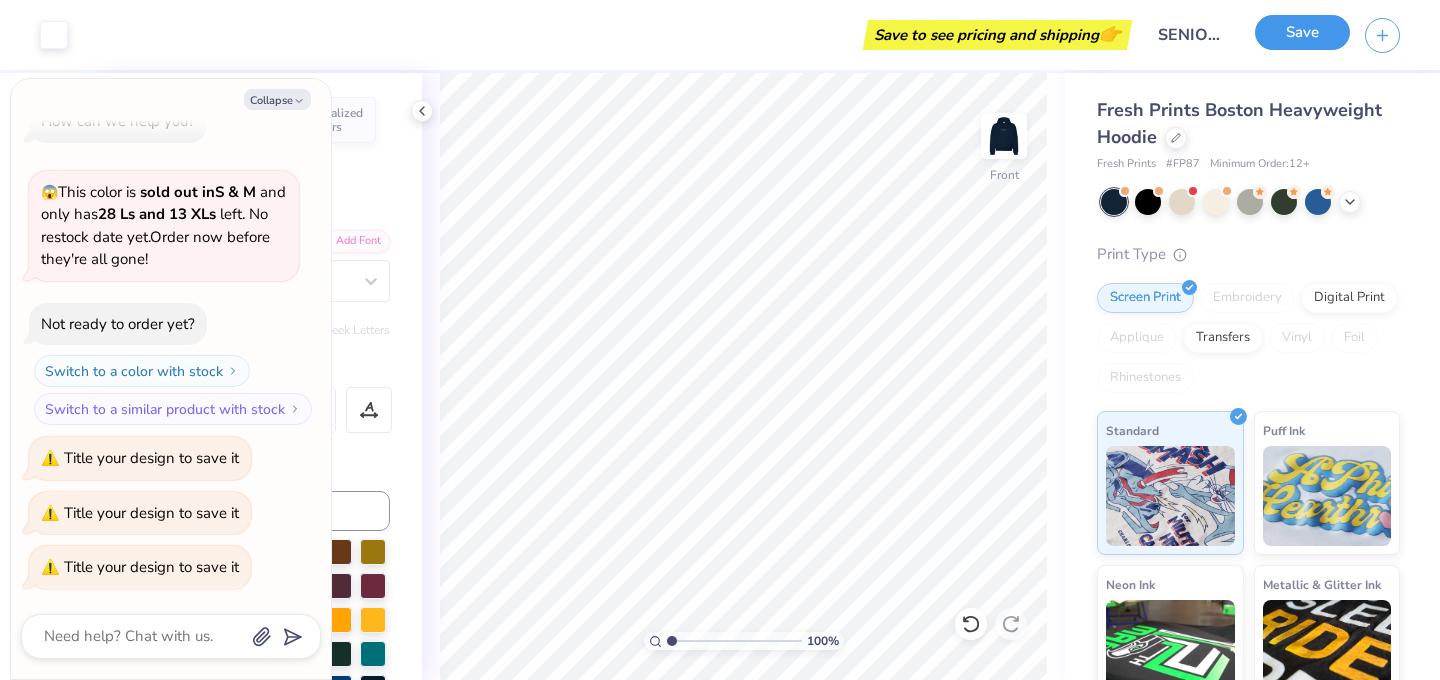 click on "Save" at bounding box center [1302, 32] 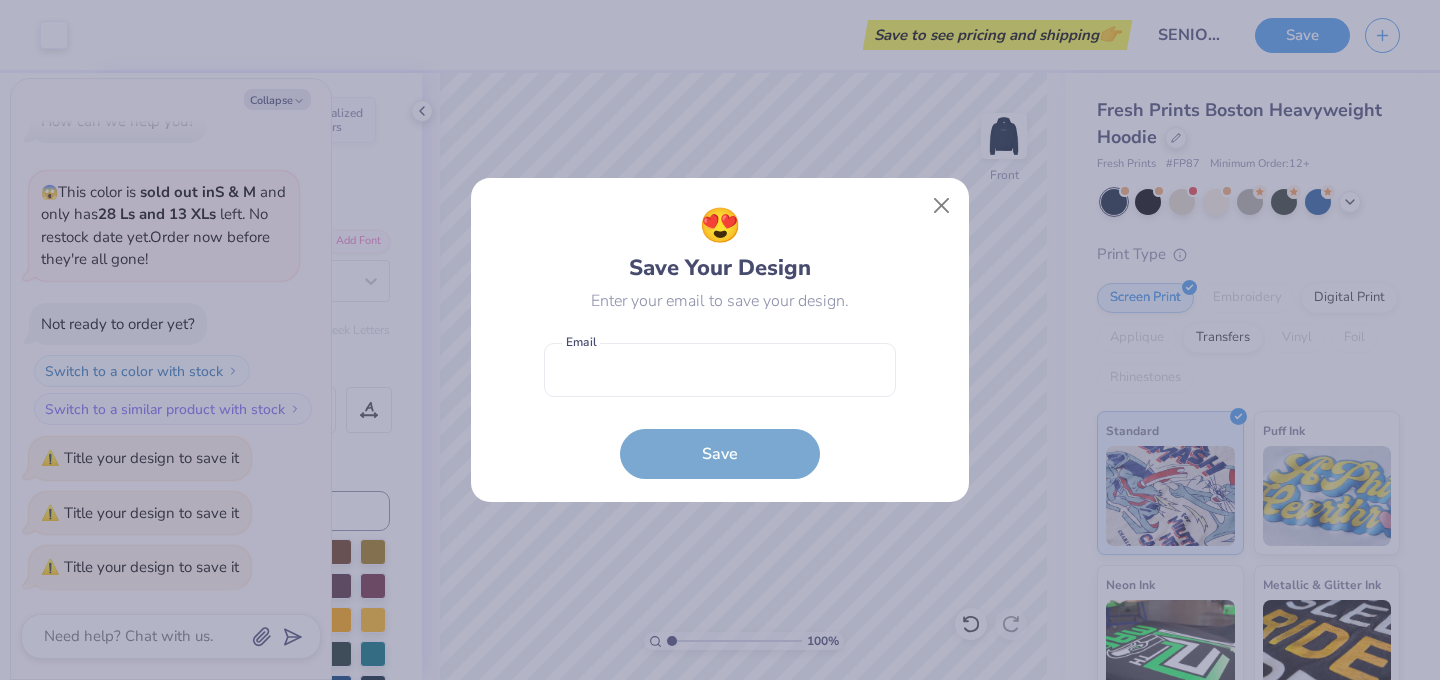 click on "Email is a required field Email Save" at bounding box center [720, 406] 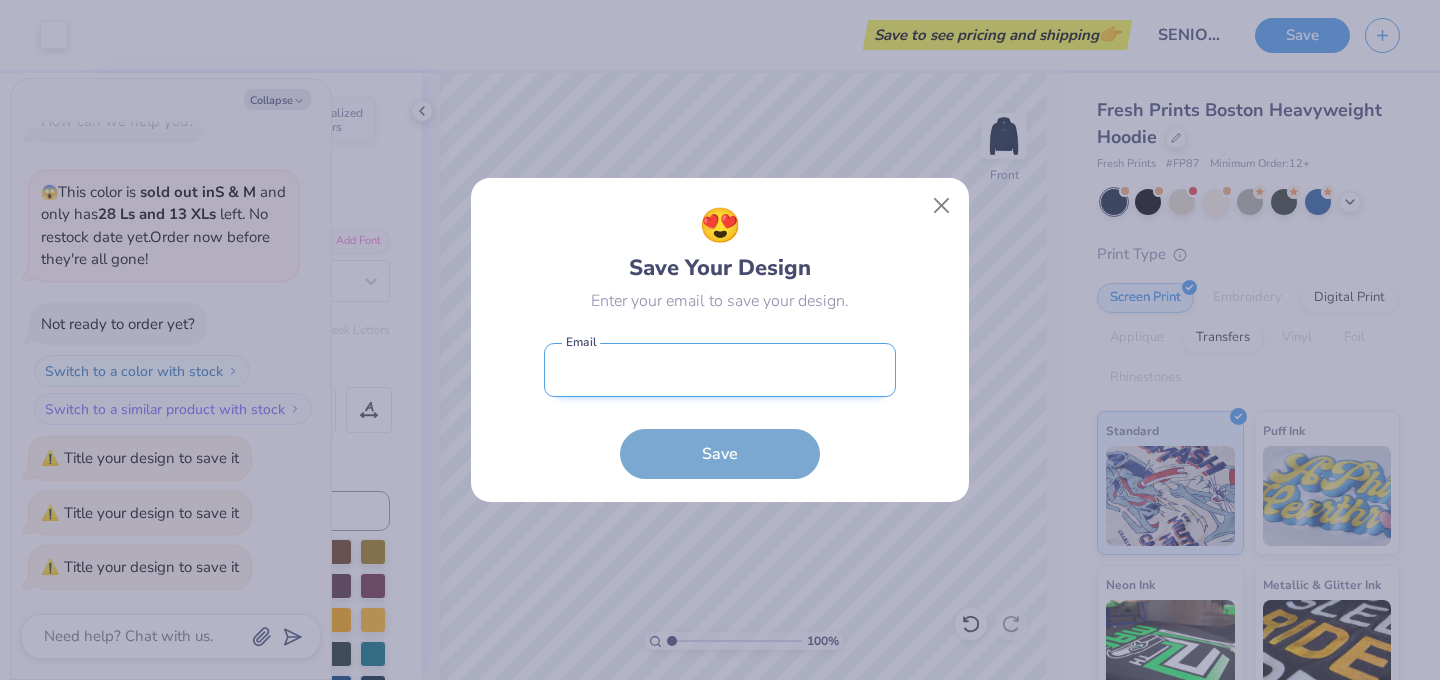 click at bounding box center [720, 370] 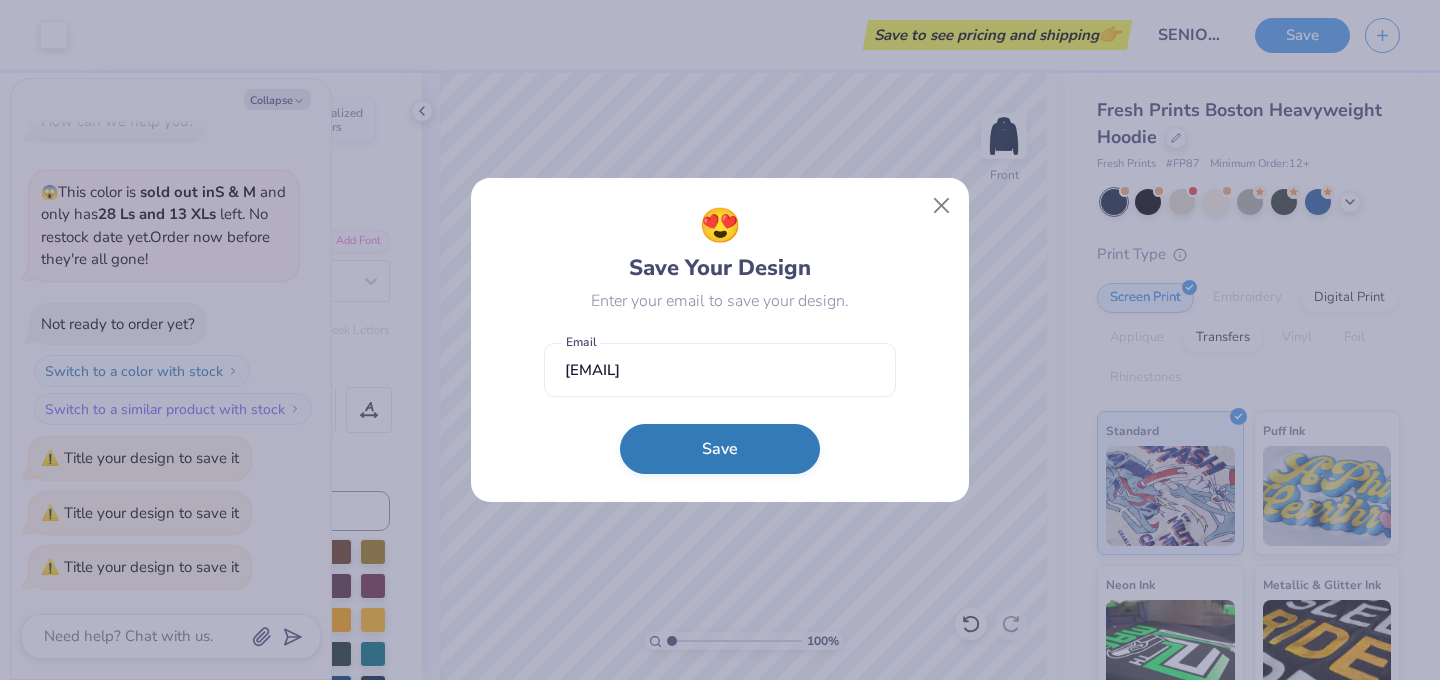 click on "Save" at bounding box center (720, 449) 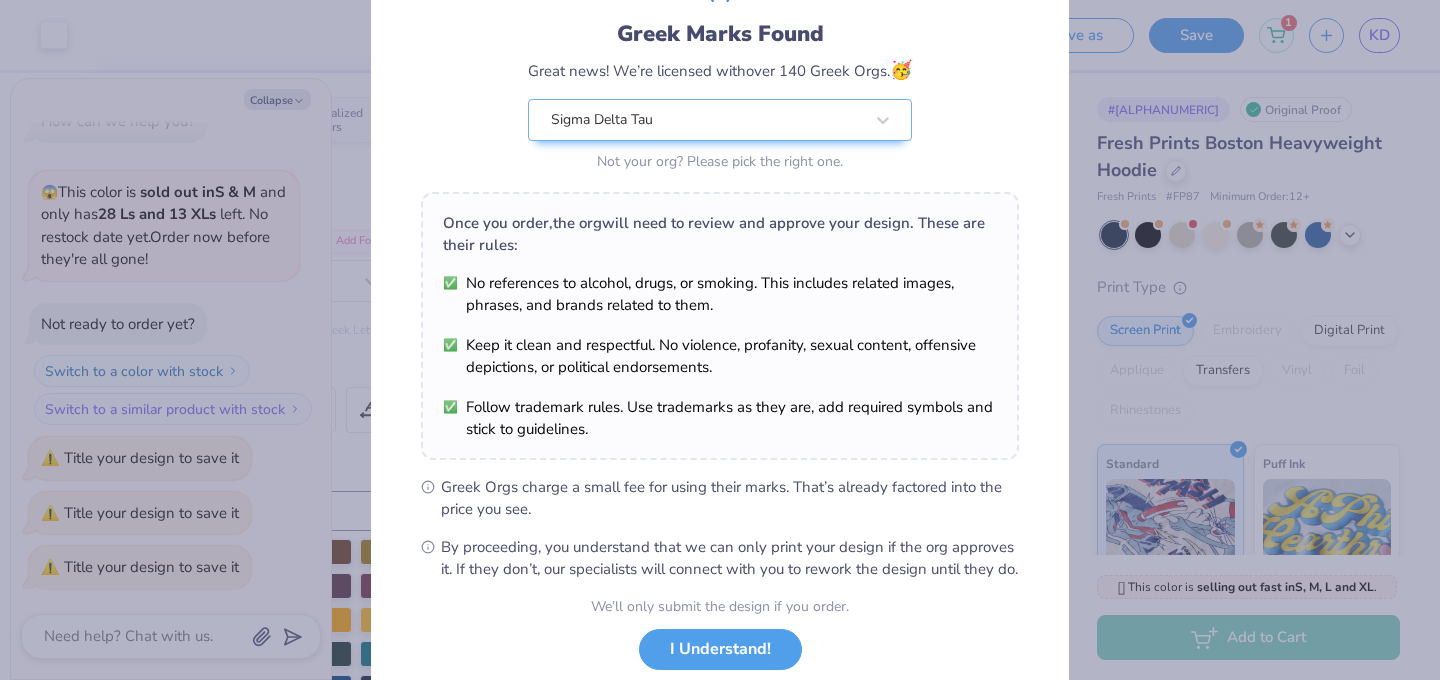 click on "Greek Marks Found Great news! We’re licensed with  over 140 Greek Orgs. 🥳 Sigma Delta Tau Not your org? Please pick the right one. Once you order,  the org  will need to review and approve your design. These are their rules: No references to alcohol, drugs, or smoking. This includes related images, phrases, and brands related to them. Keep it clean and respectful. No violence, profanity, sexual content, offensive depictions, or political endorsements. Follow trademark rules. Use trademarks as they are, add required symbols and stick to guidelines. Greek Orgs charge a small fee for using their marks. That’s already factored into the price you see. By proceeding, you understand that we can only print your design if the org approves it. If they don’t, our specialists will connect with you to rework the design until they do. We’ll only submit the design if you order. I Understand! No  Greek  marks in your design?" at bounding box center (720, 340) 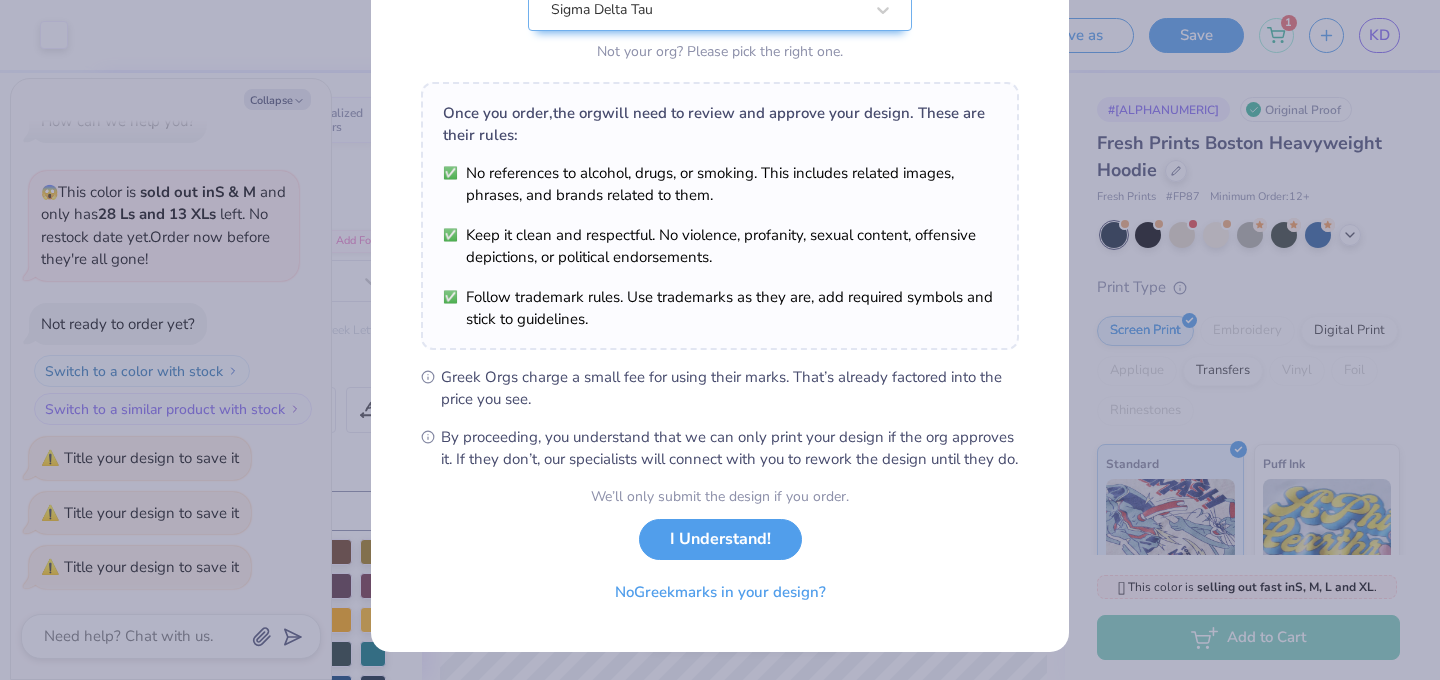 scroll, scrollTop: 256, scrollLeft: 0, axis: vertical 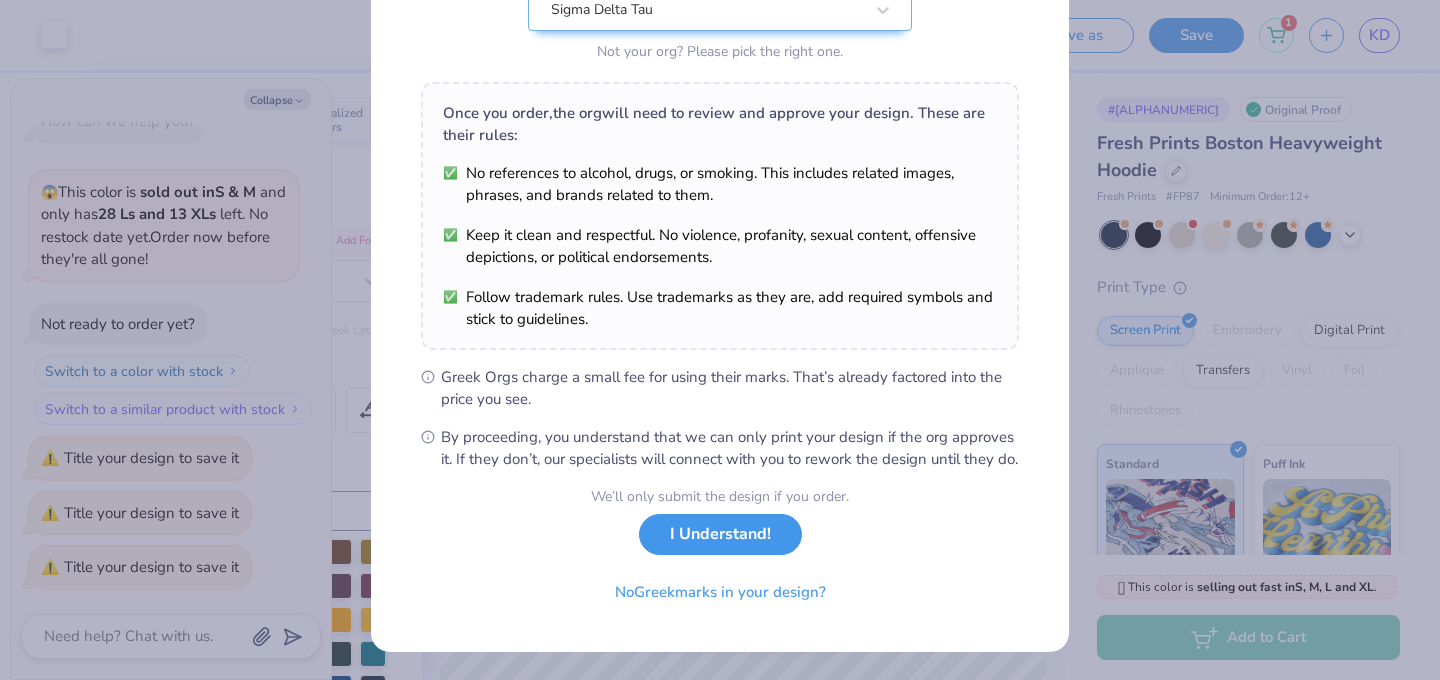 click on "I Understand!" at bounding box center [720, 534] 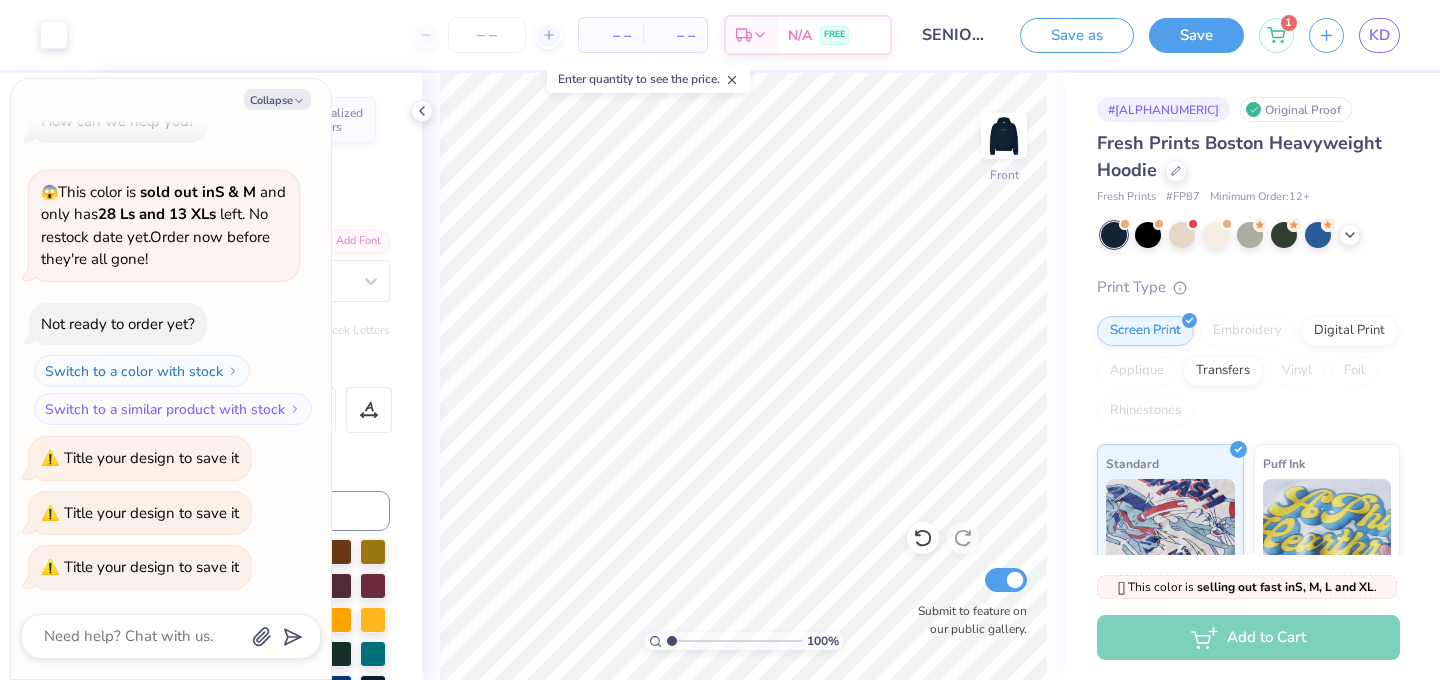 scroll, scrollTop: 0, scrollLeft: 0, axis: both 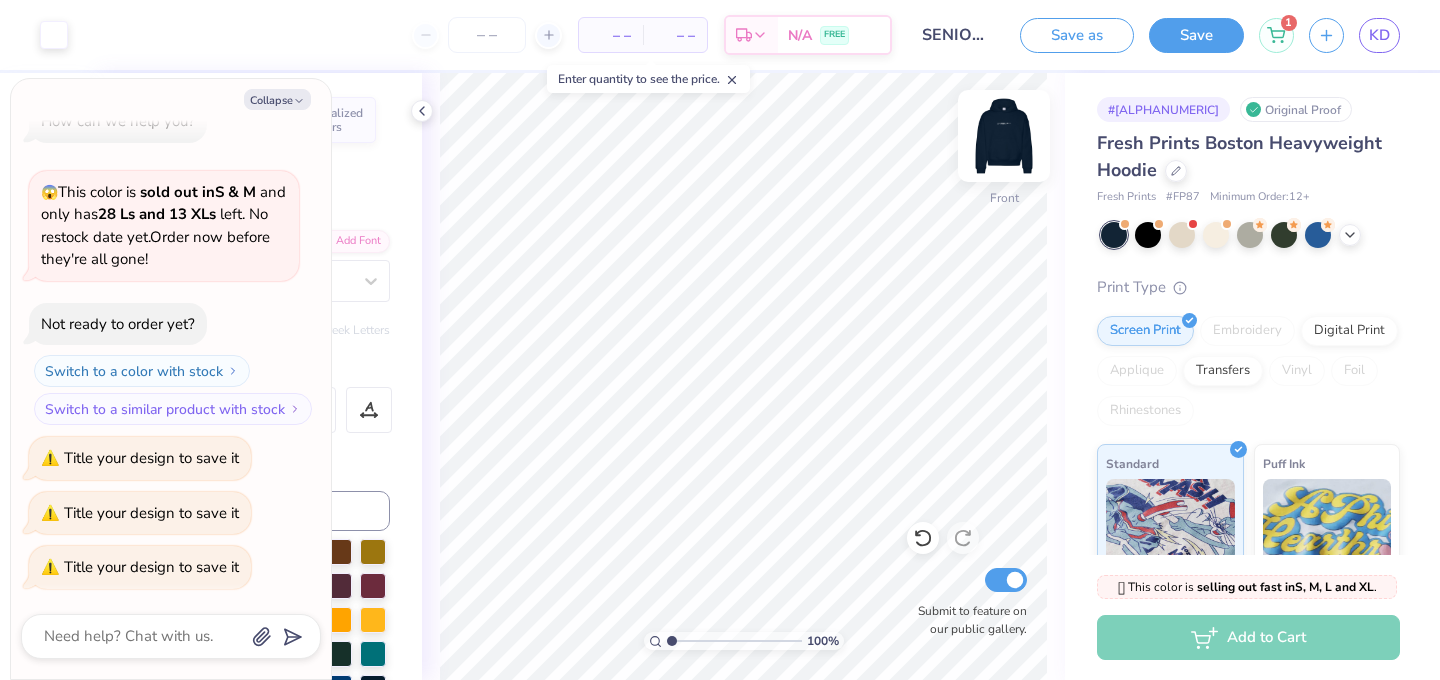 click at bounding box center (1004, 136) 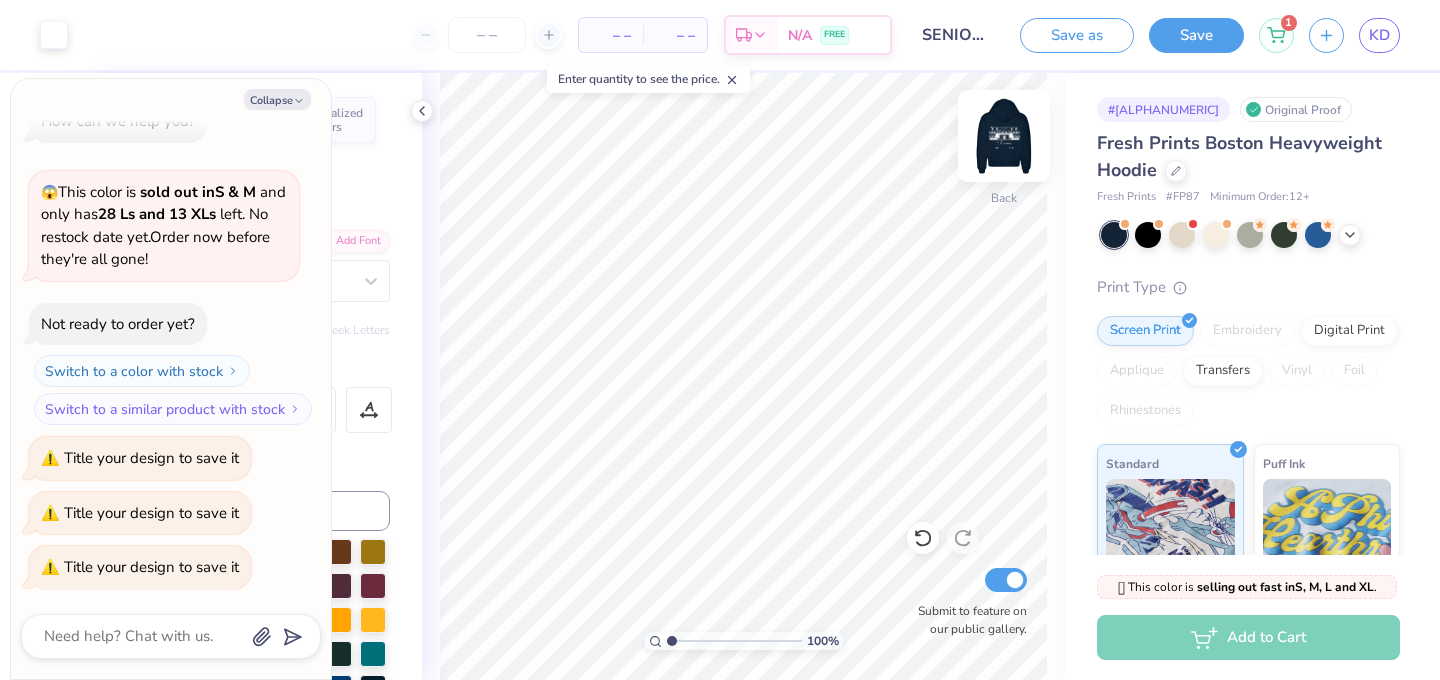 click at bounding box center [1004, 136] 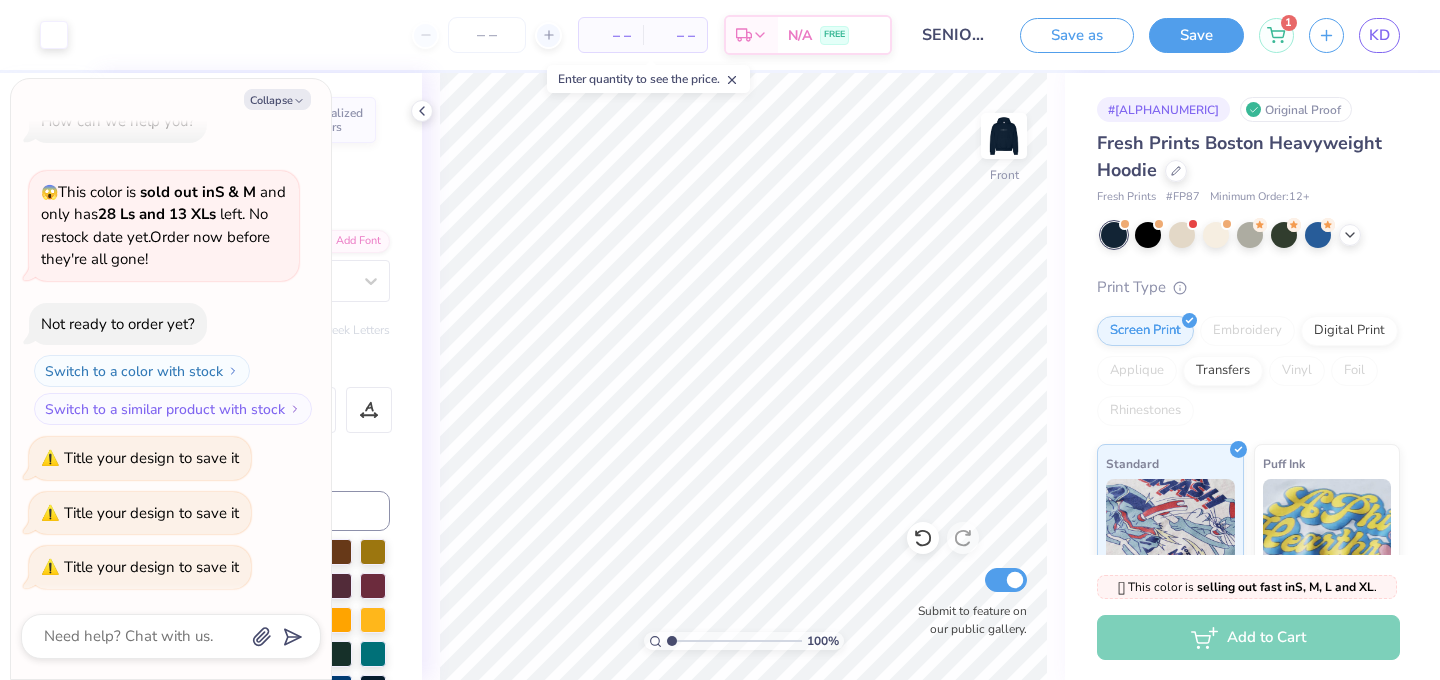 click at bounding box center (1250, 235) 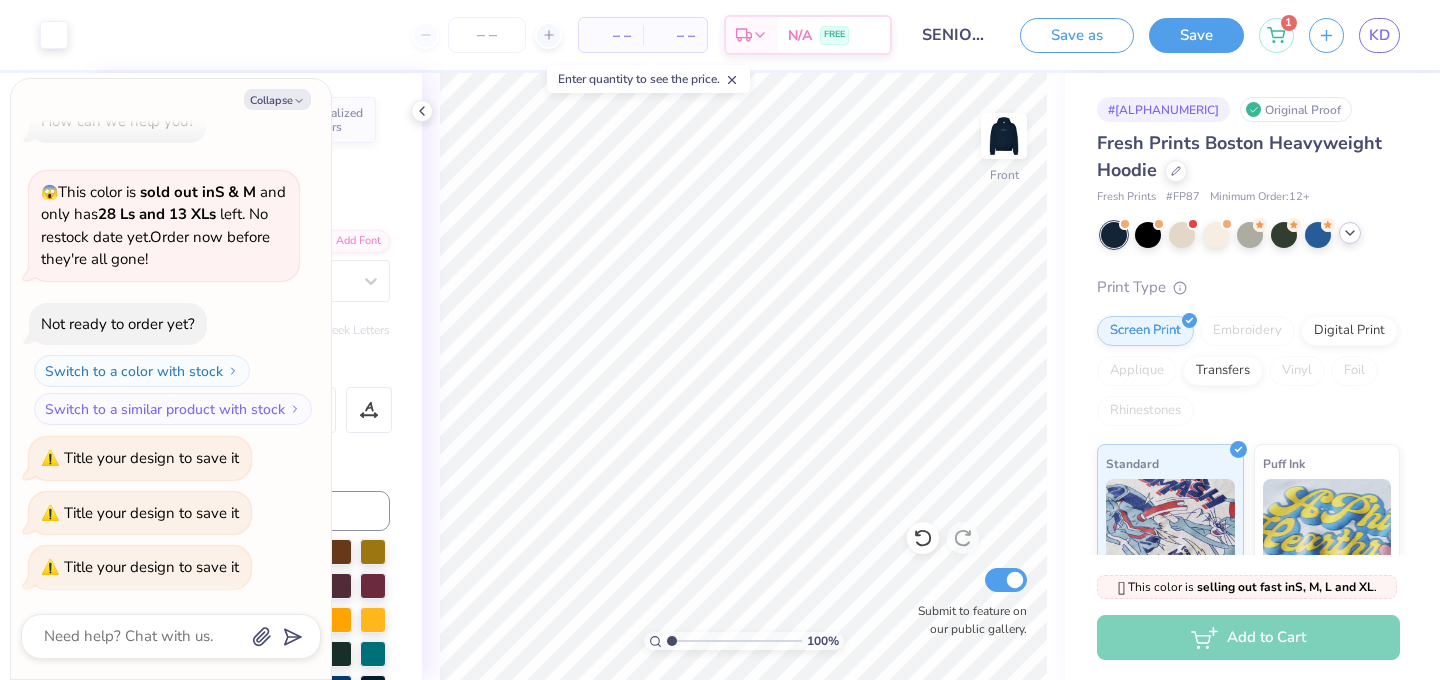 click at bounding box center (1350, 233) 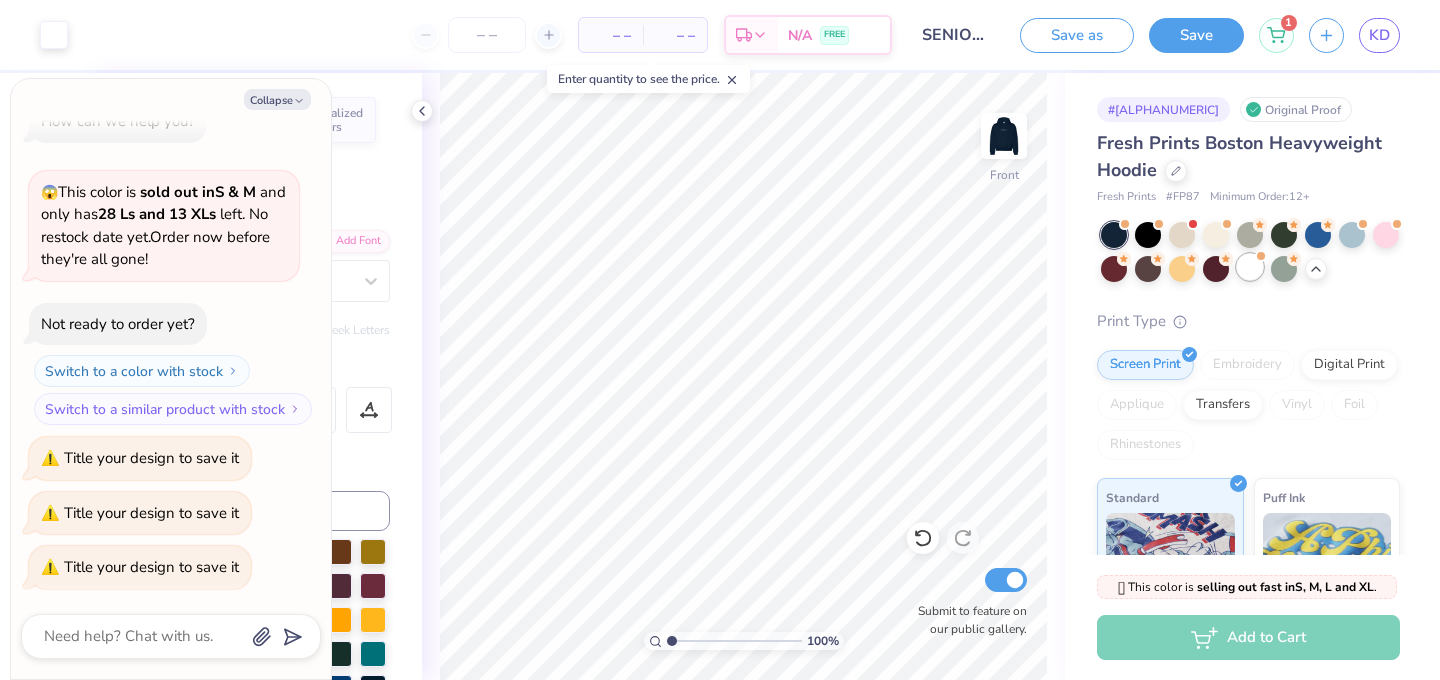 click at bounding box center [1250, 267] 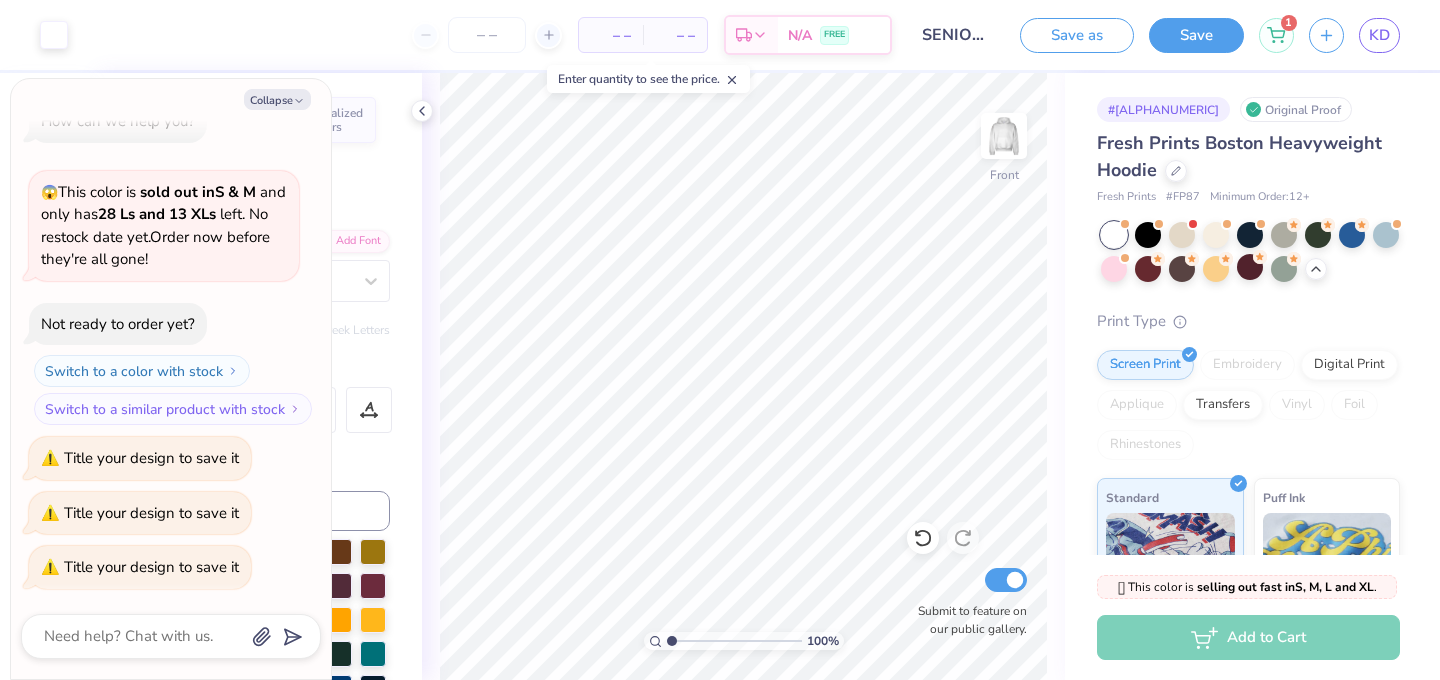 scroll, scrollTop: 296, scrollLeft: 0, axis: vertical 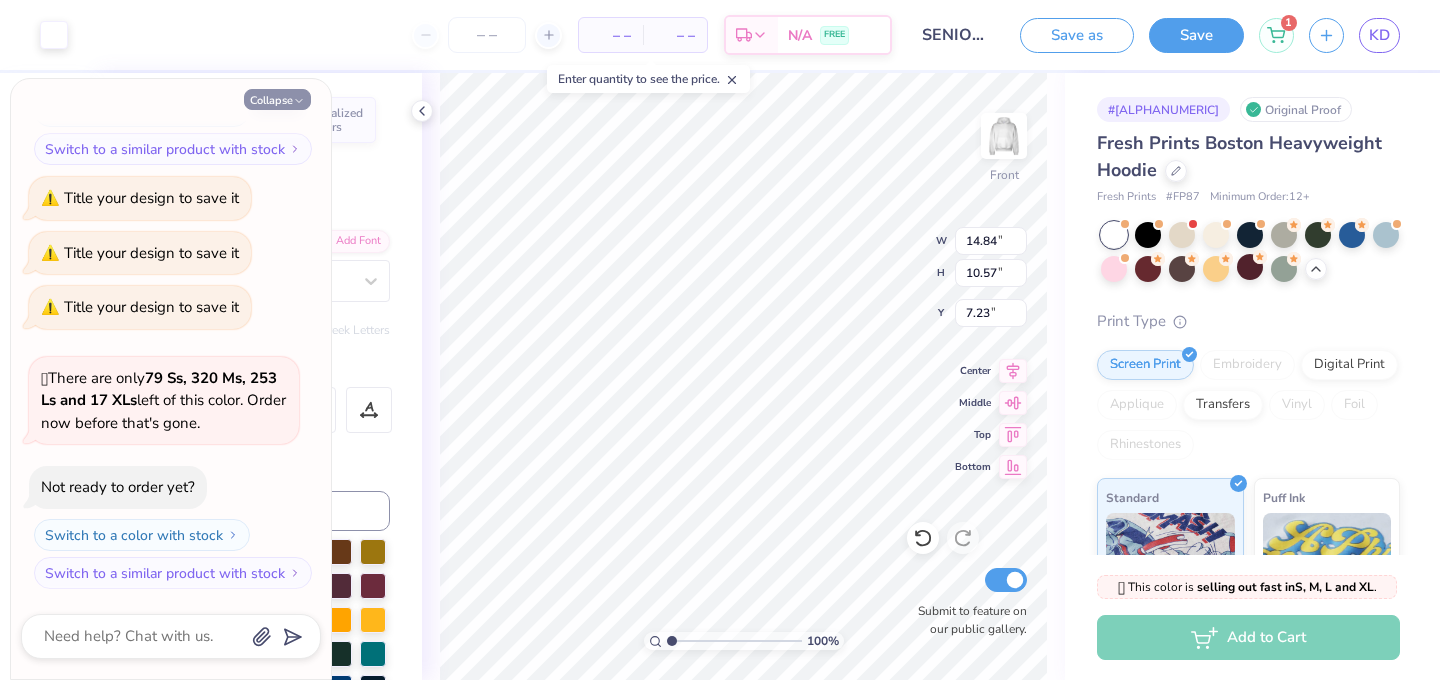 click 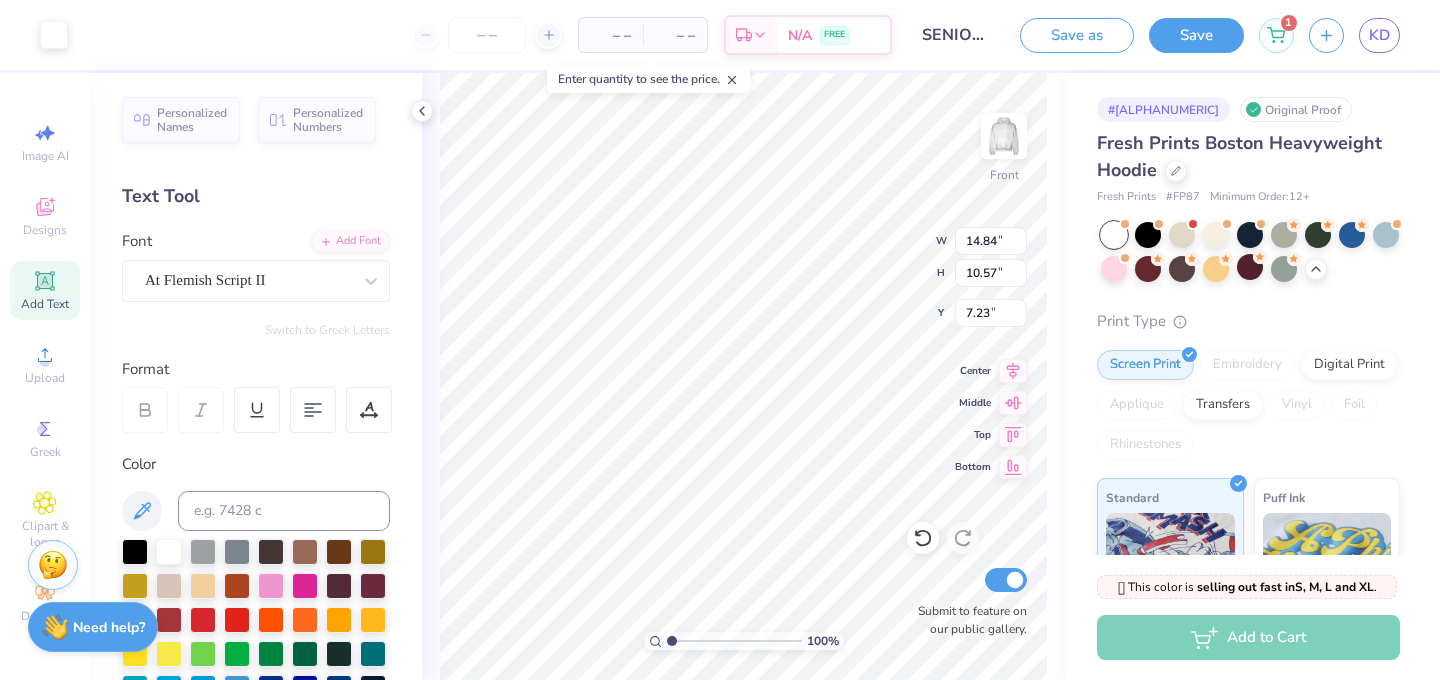 click at bounding box center (256, 637) 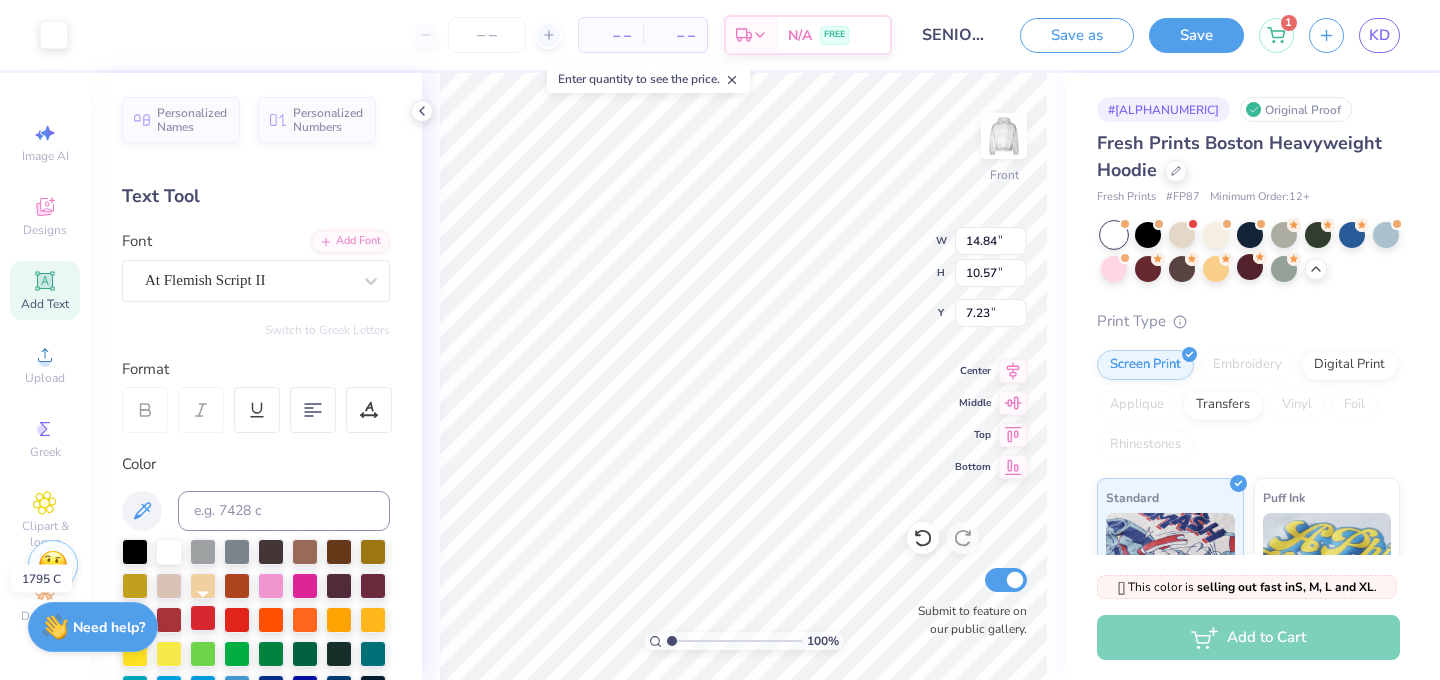 click at bounding box center (203, 618) 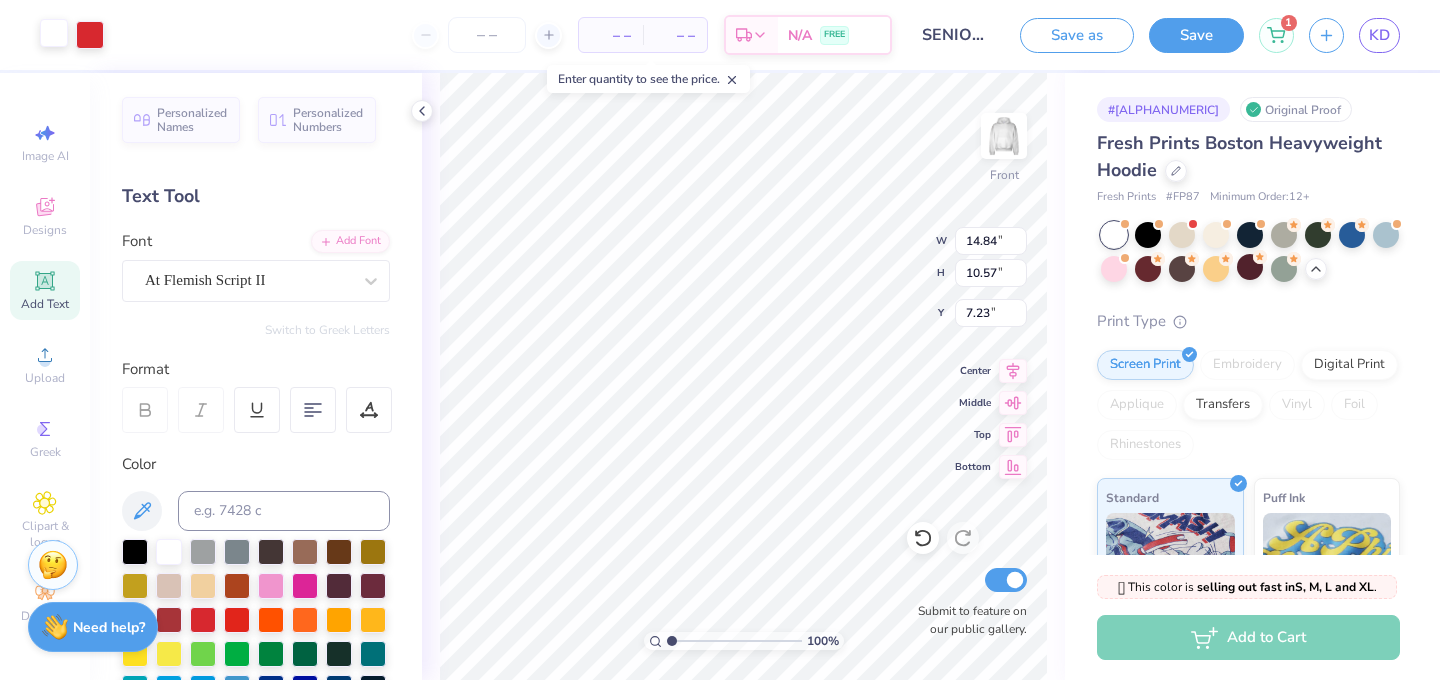 click at bounding box center [54, 33] 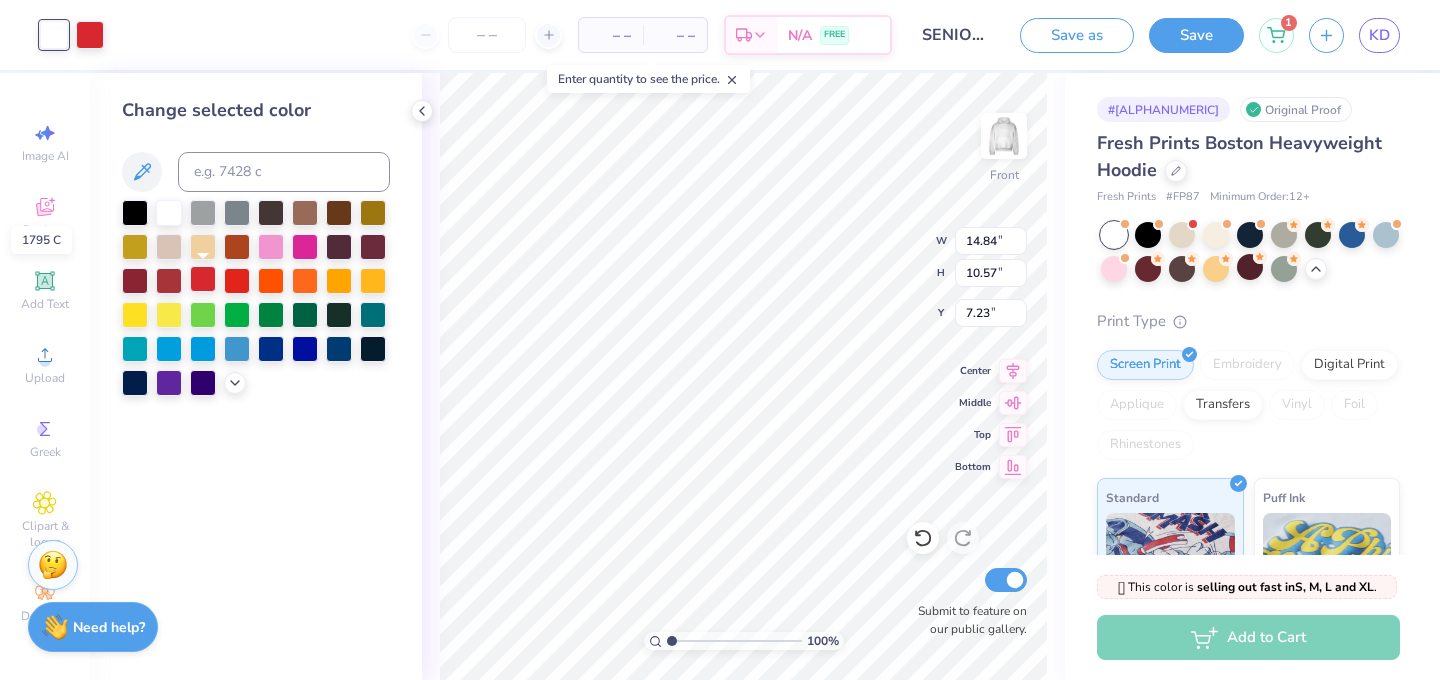click at bounding box center (203, 279) 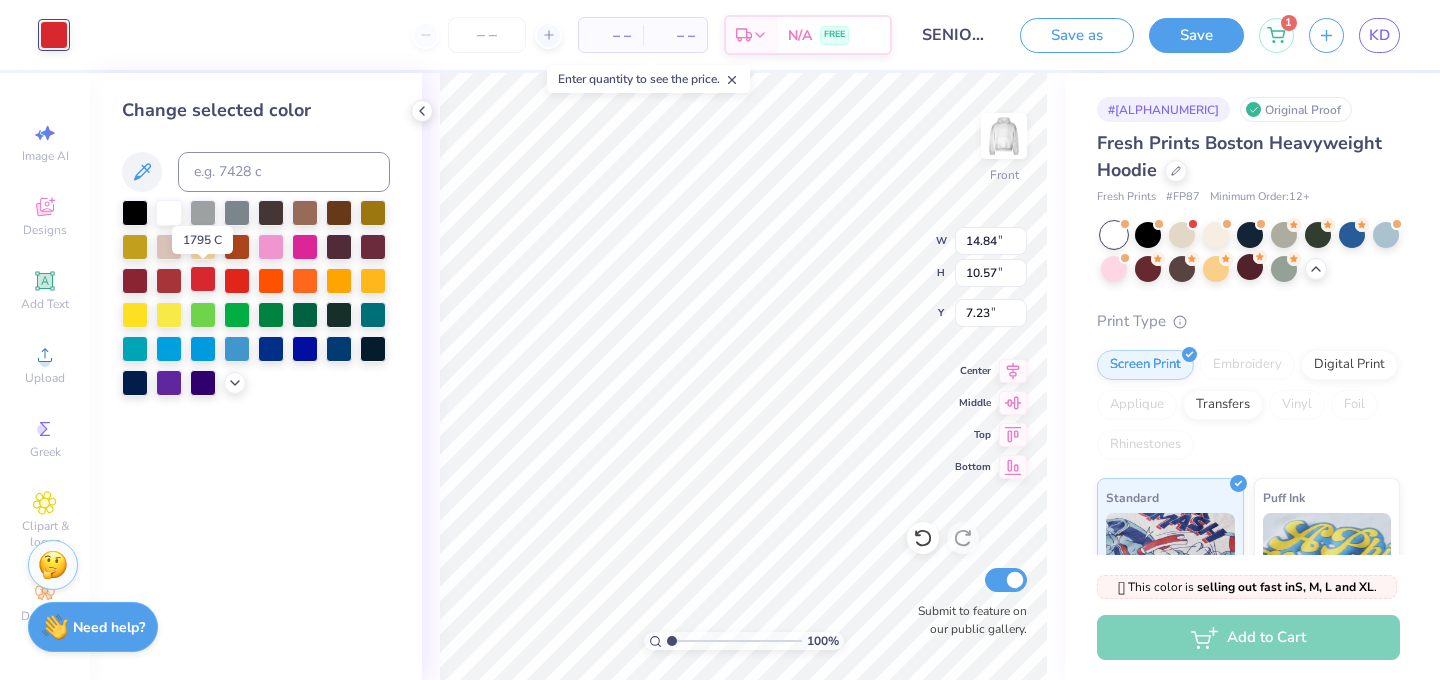 click at bounding box center (203, 279) 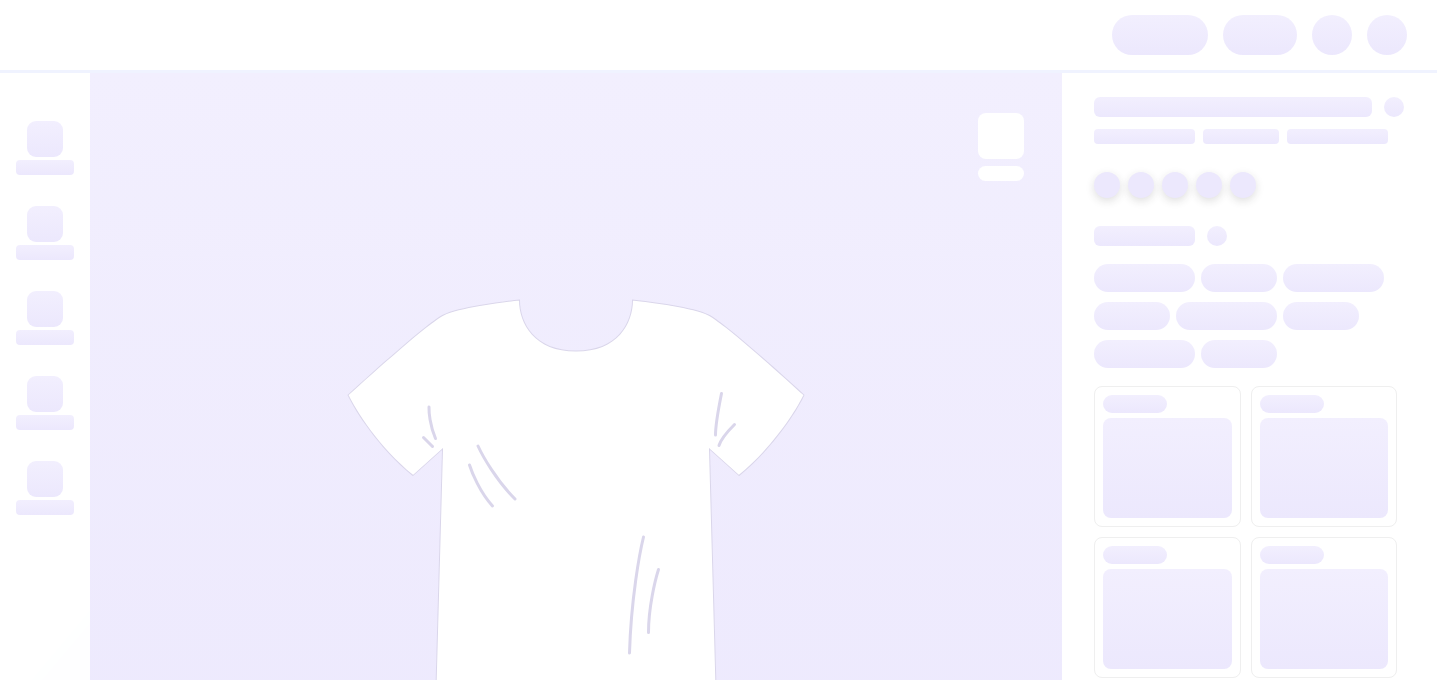 scroll, scrollTop: 0, scrollLeft: 0, axis: both 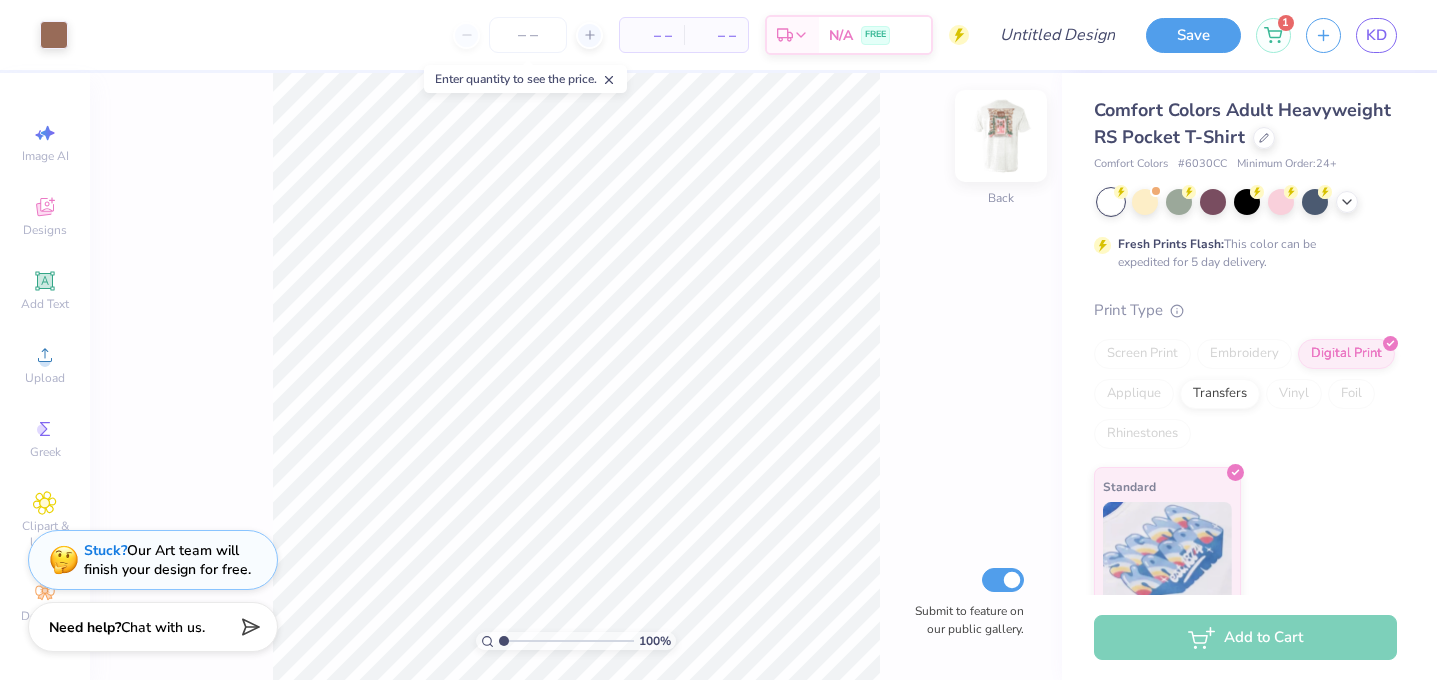 click at bounding box center [1001, 136] 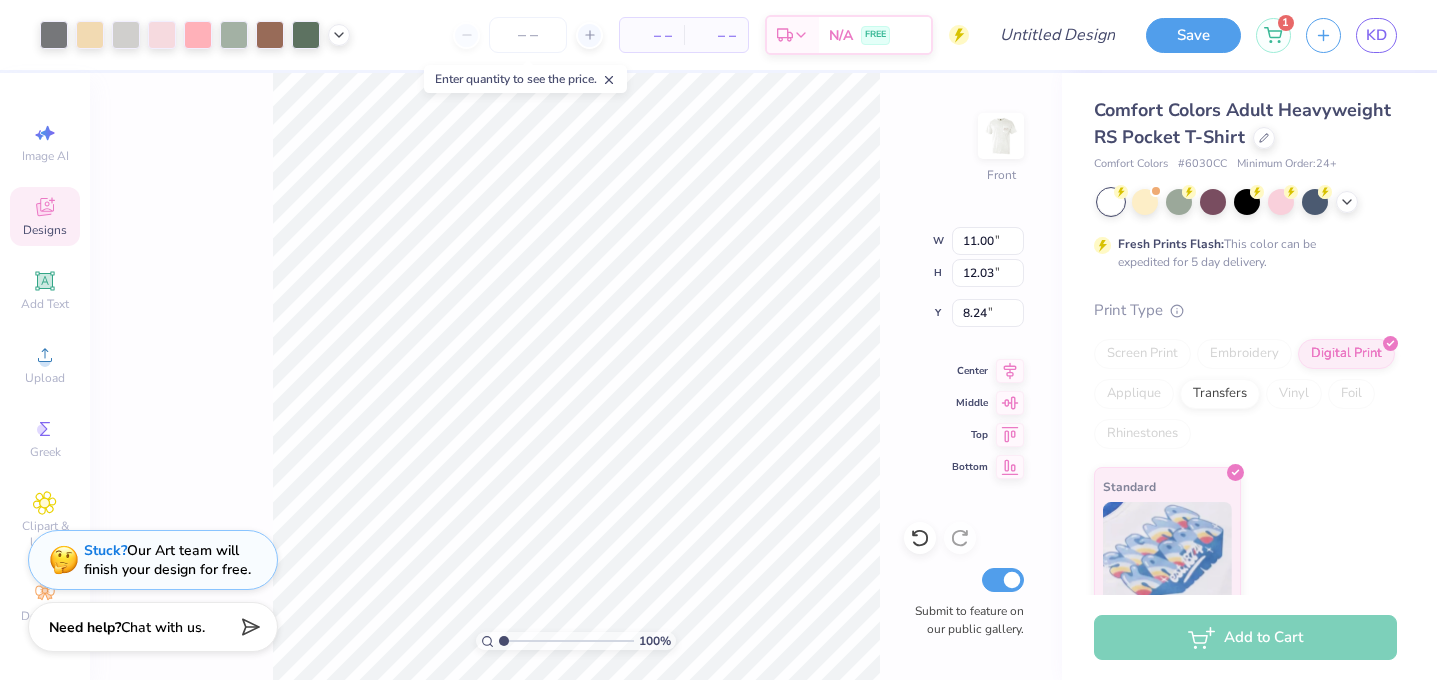 type on "8.24" 